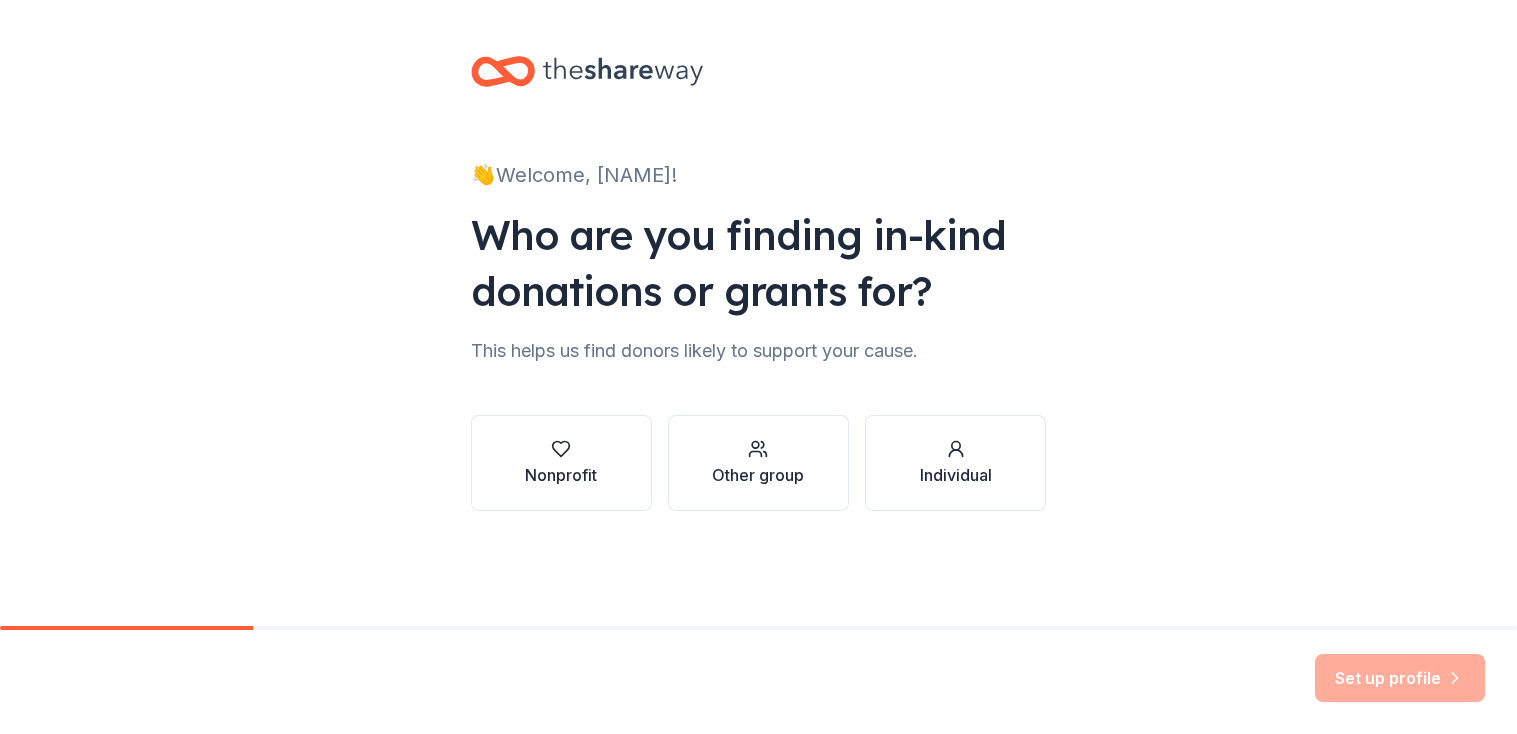 scroll, scrollTop: 0, scrollLeft: 0, axis: both 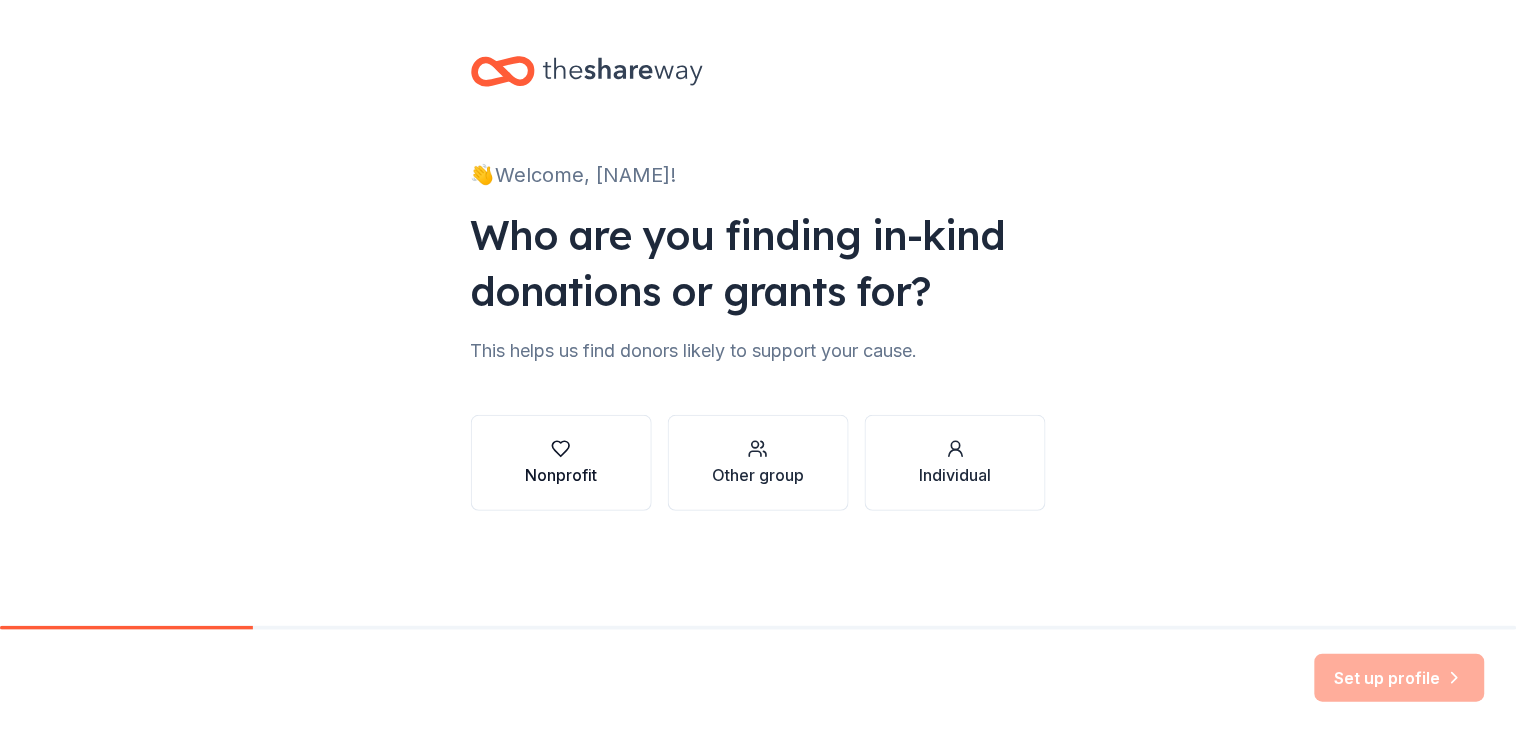 click on "Nonprofit" at bounding box center [561, 475] 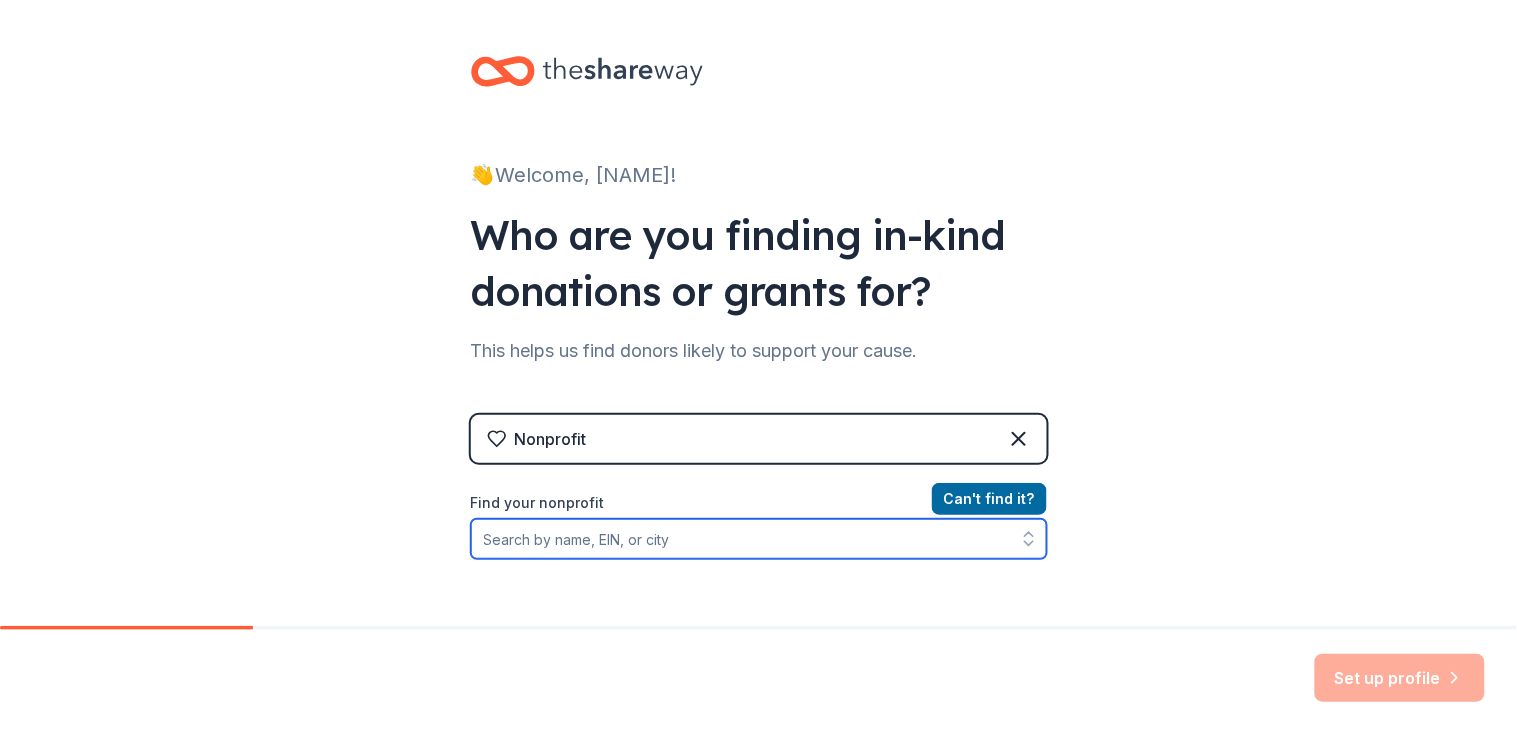 click on "Find your nonprofit" at bounding box center [759, 539] 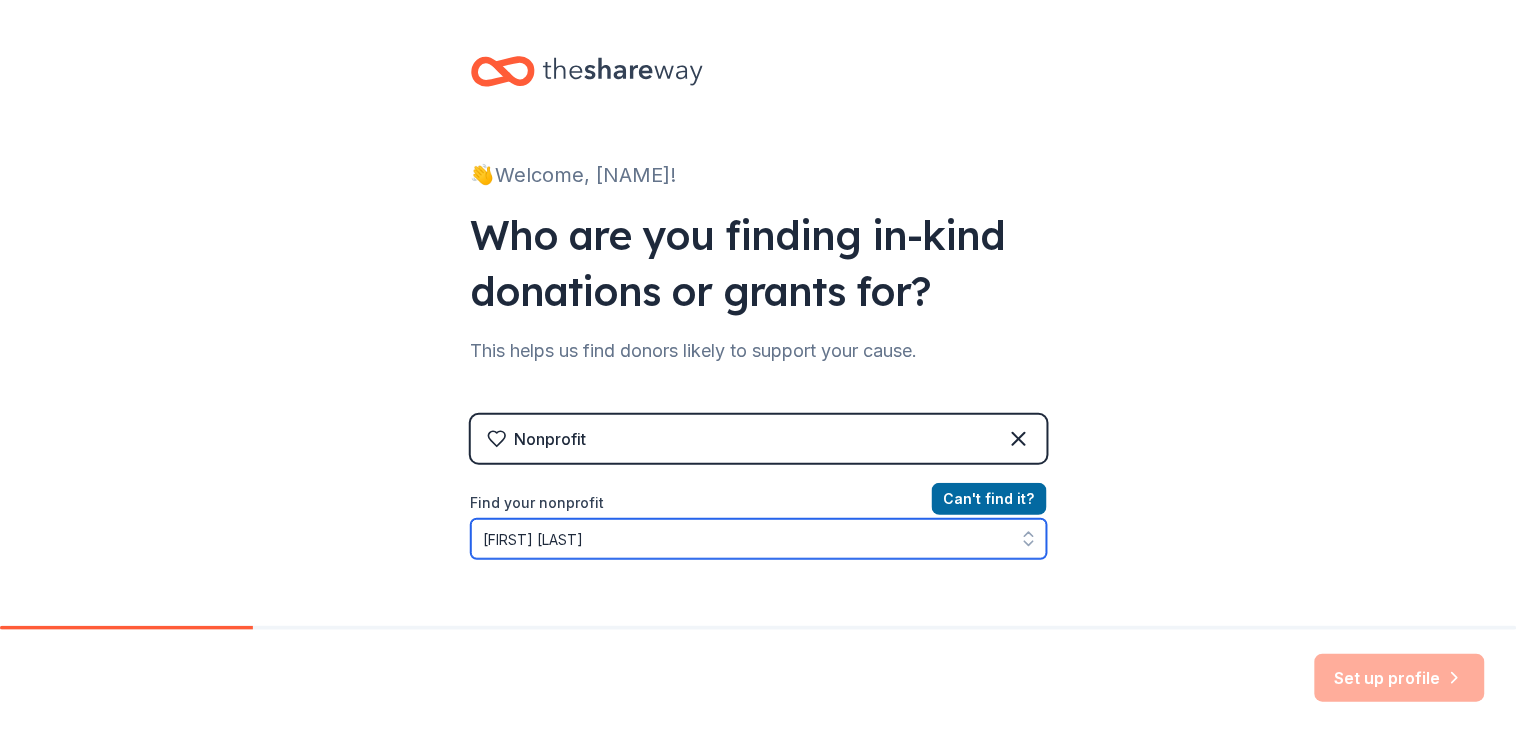 scroll, scrollTop: 32, scrollLeft: 0, axis: vertical 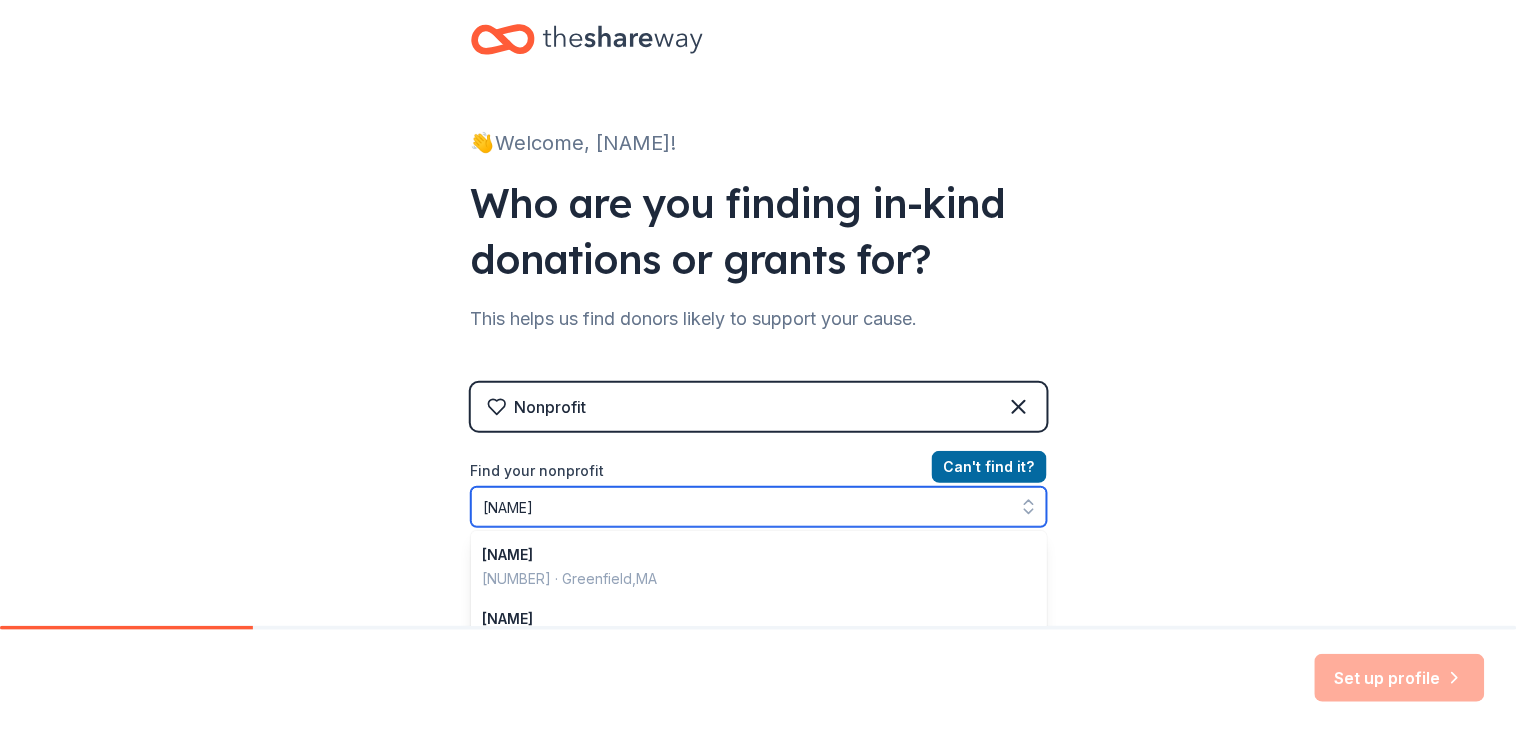 type on "[NAME]" 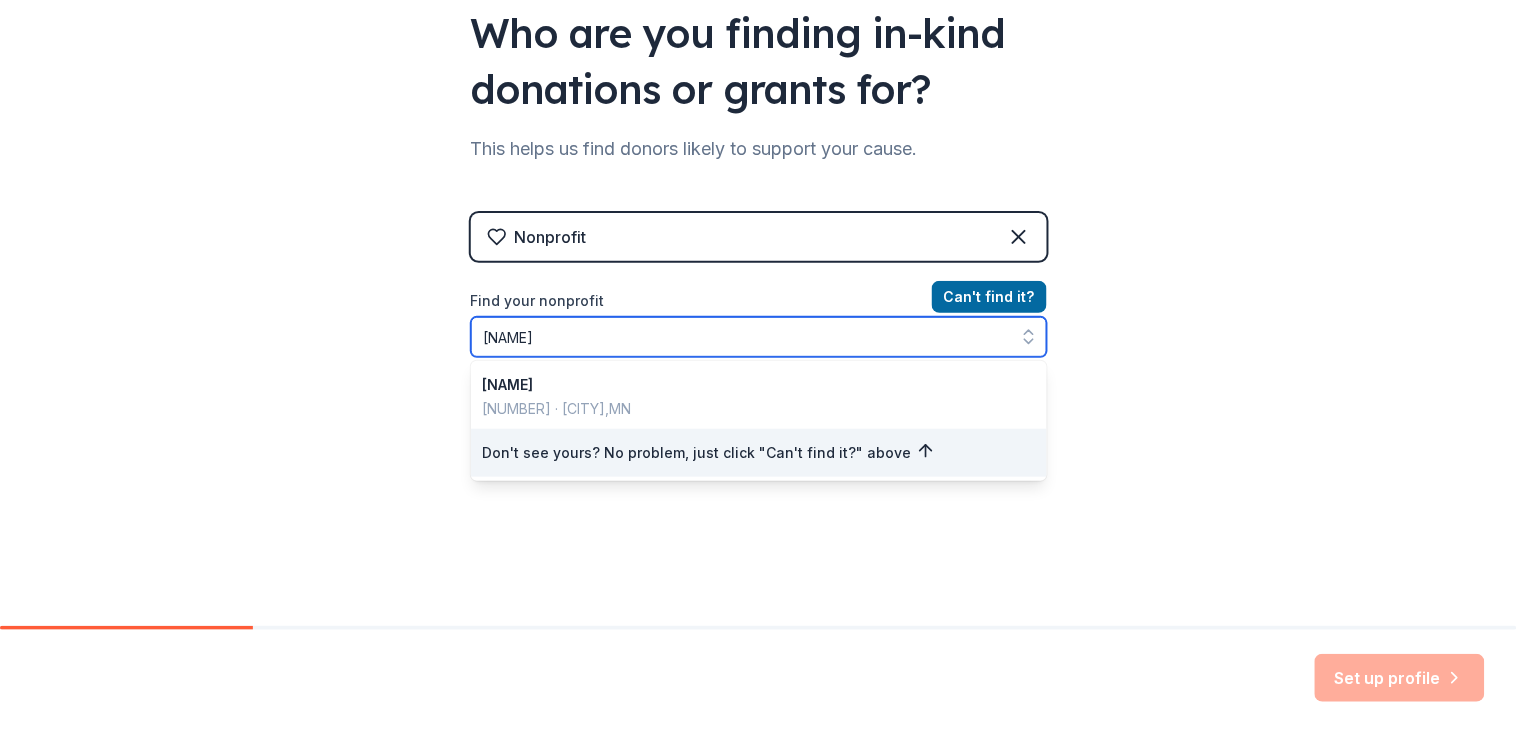 scroll, scrollTop: 204, scrollLeft: 0, axis: vertical 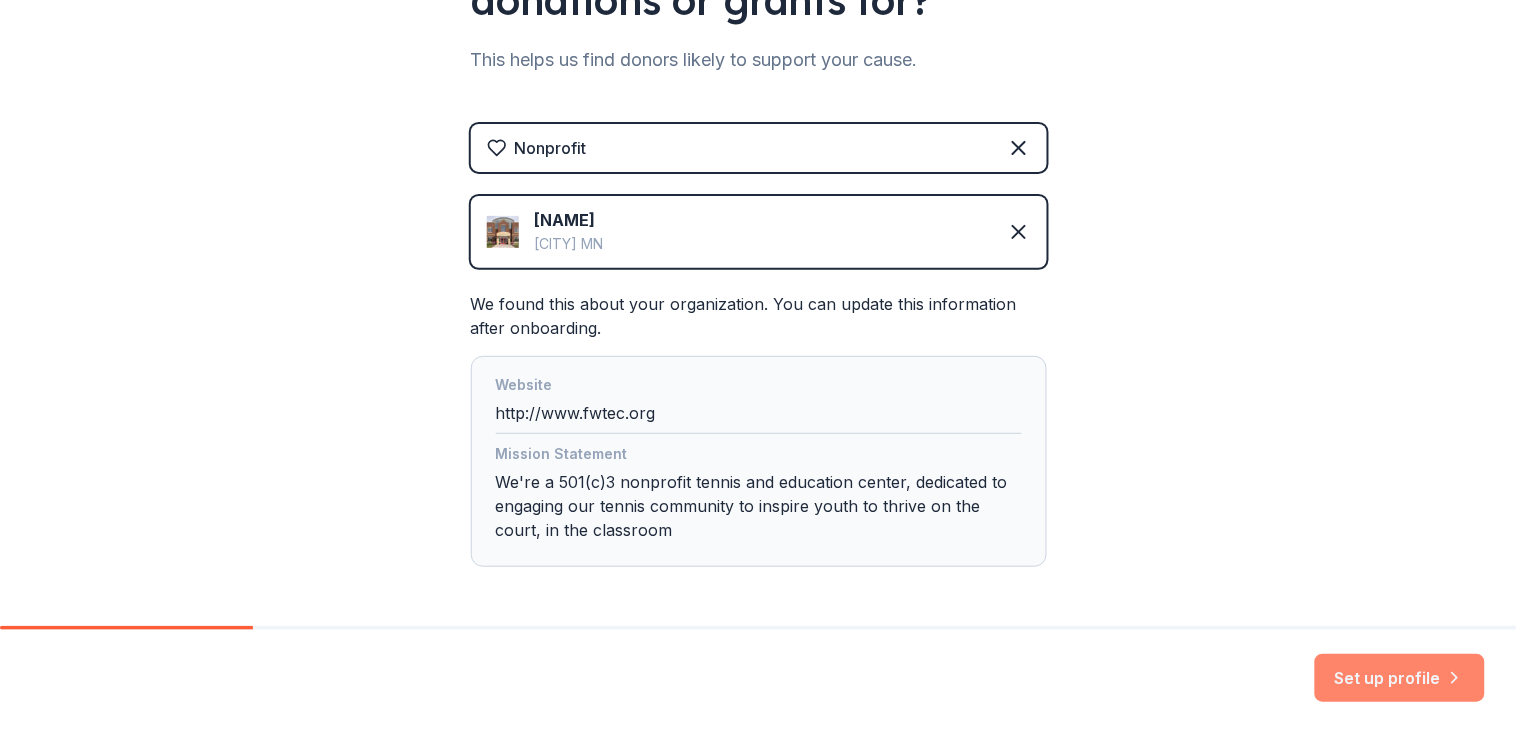 click on "Set up profile" at bounding box center [1400, 678] 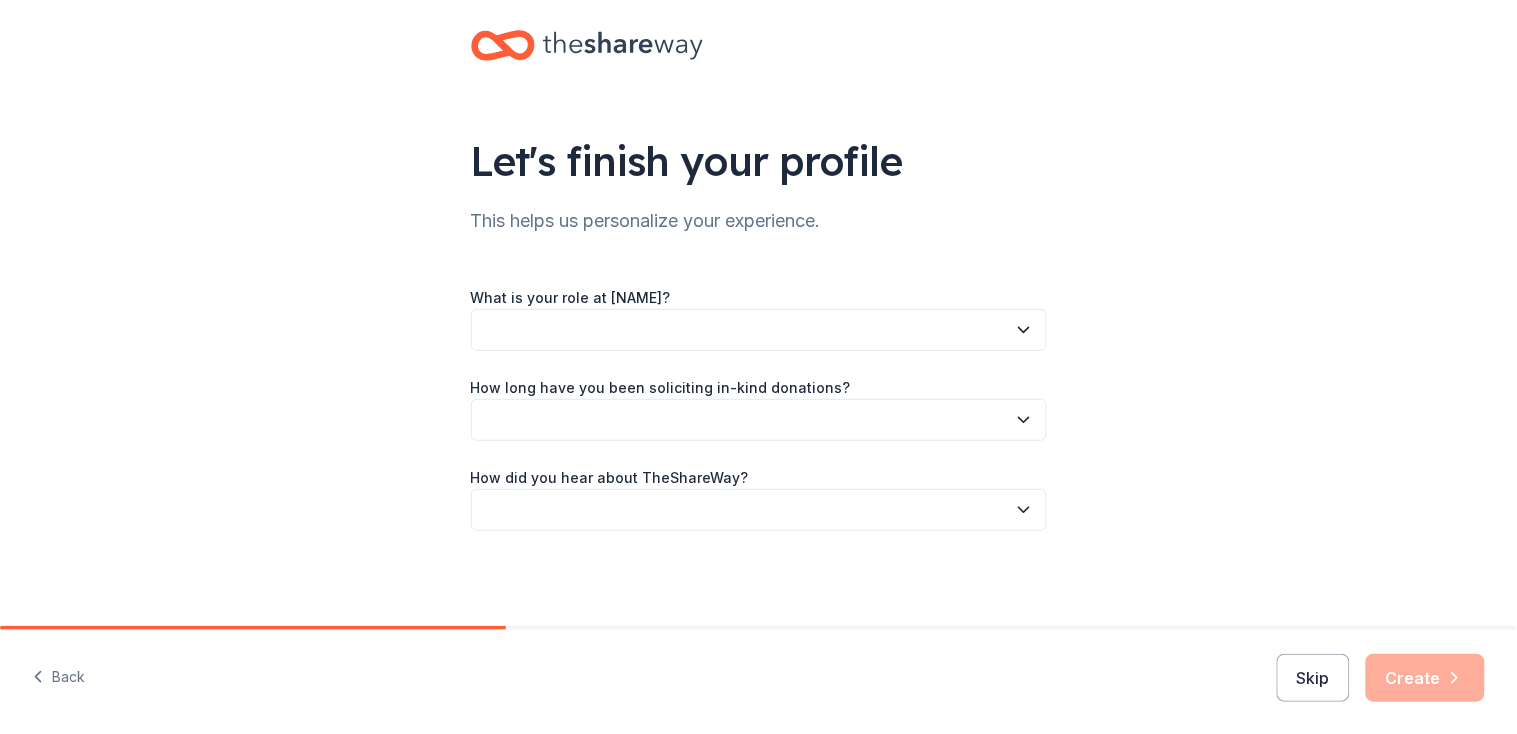 scroll, scrollTop: 0, scrollLeft: 0, axis: both 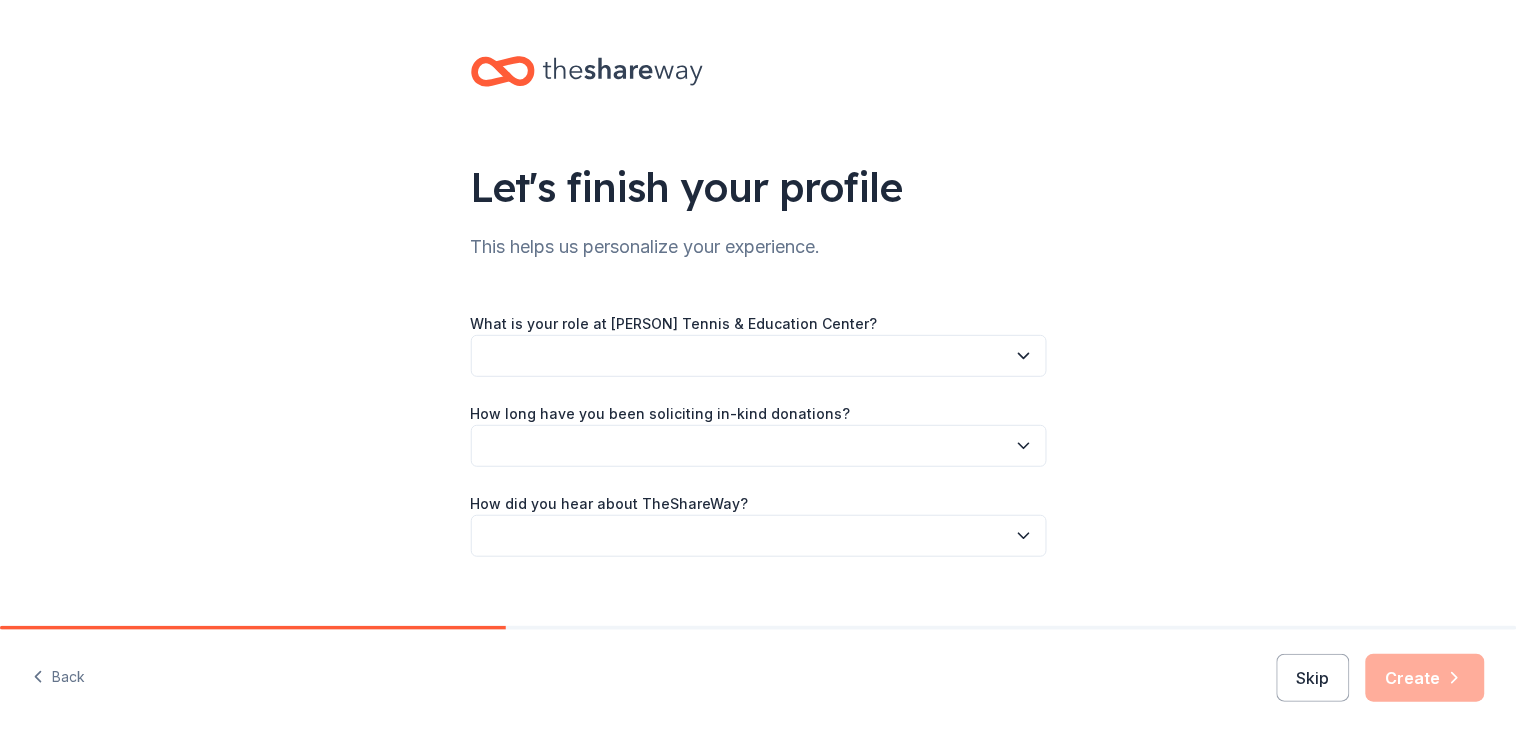 click at bounding box center (759, 356) 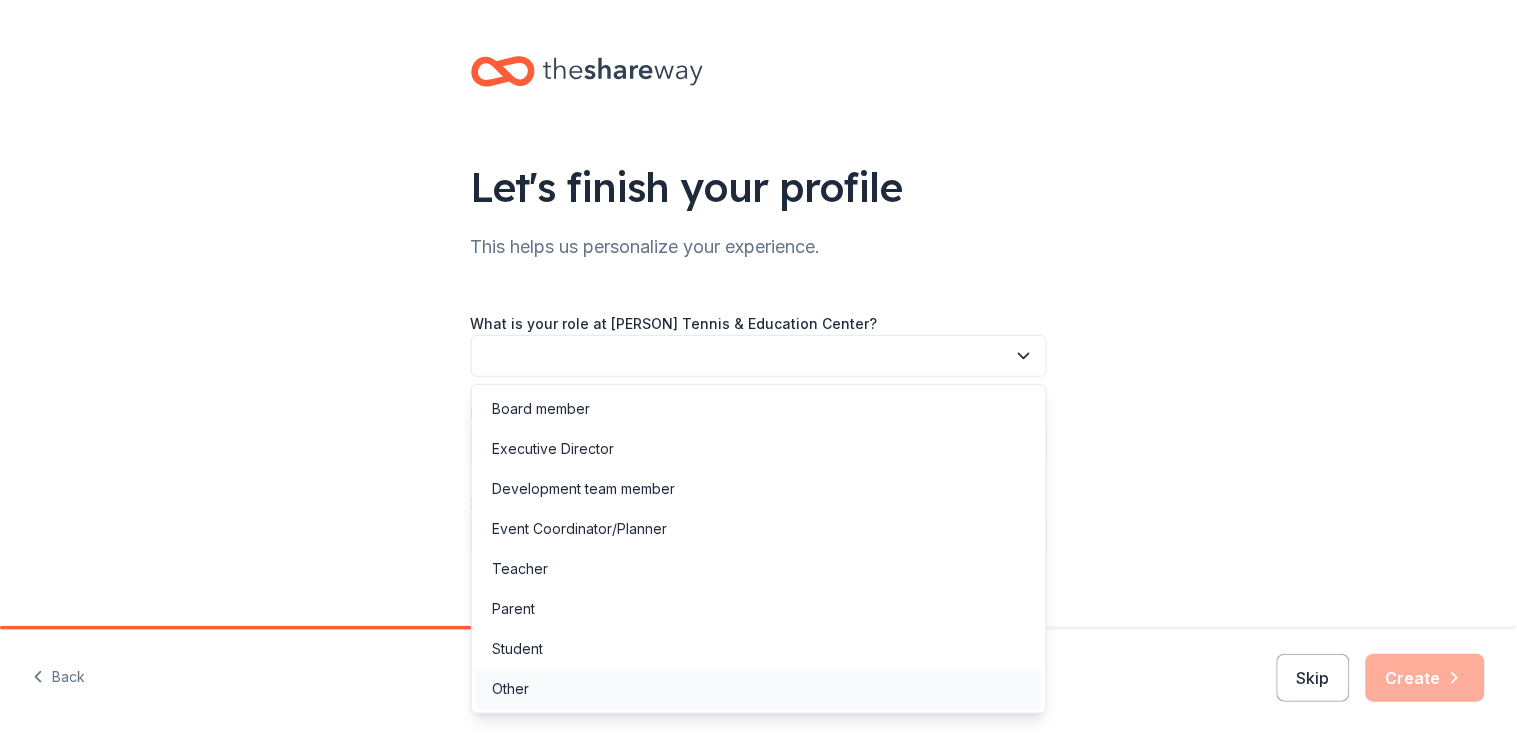 click on "Other" at bounding box center [759, 689] 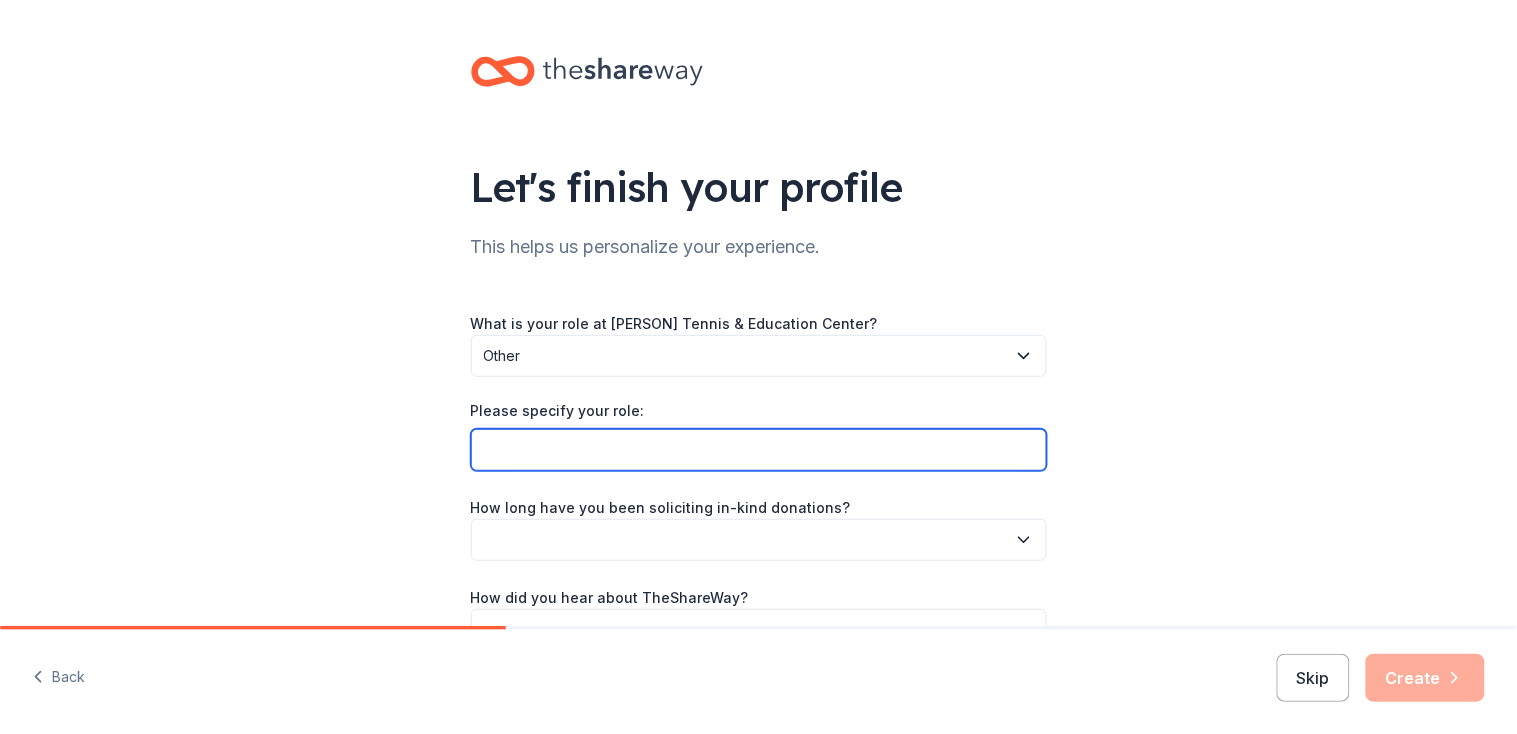 click on "Please specify your role:" at bounding box center [759, 450] 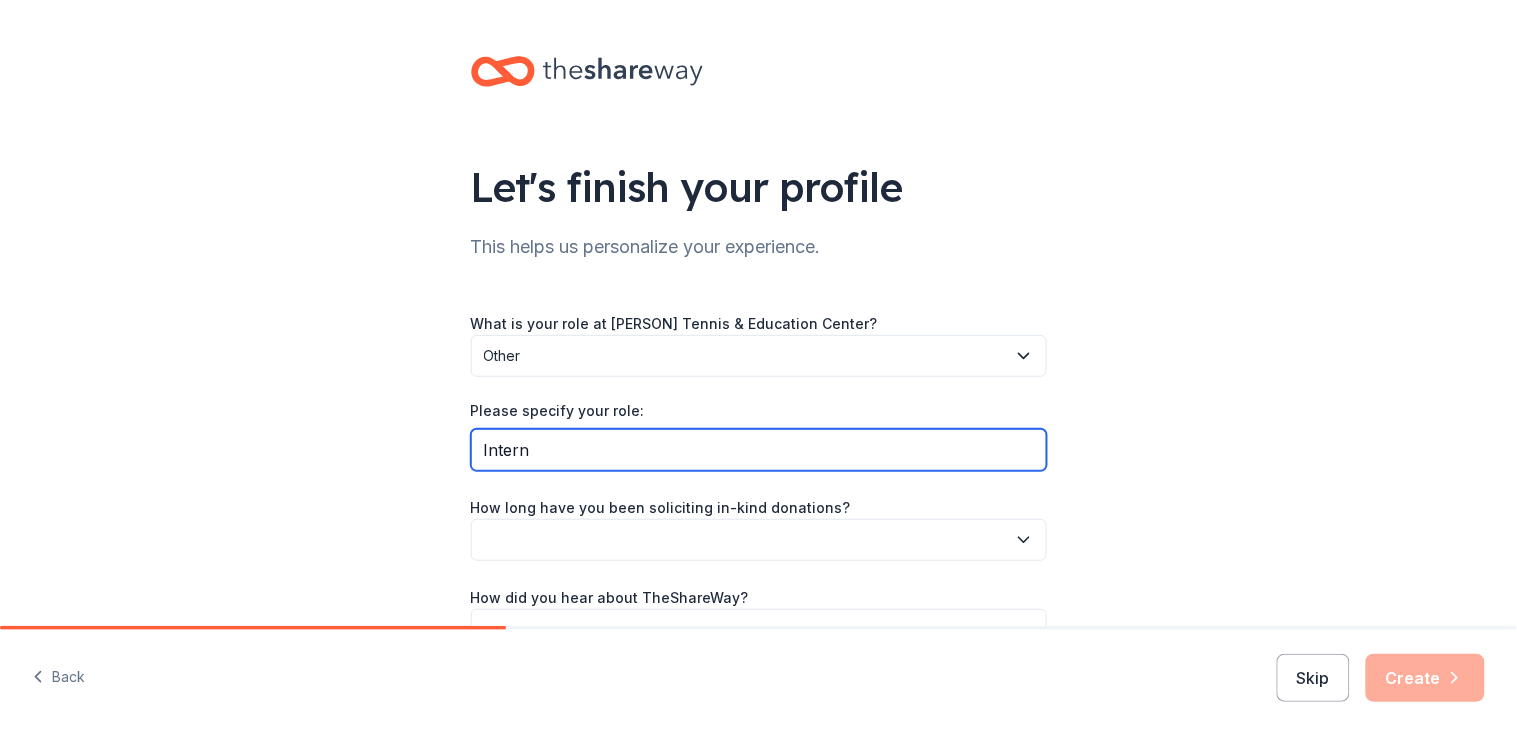 type on "Intern" 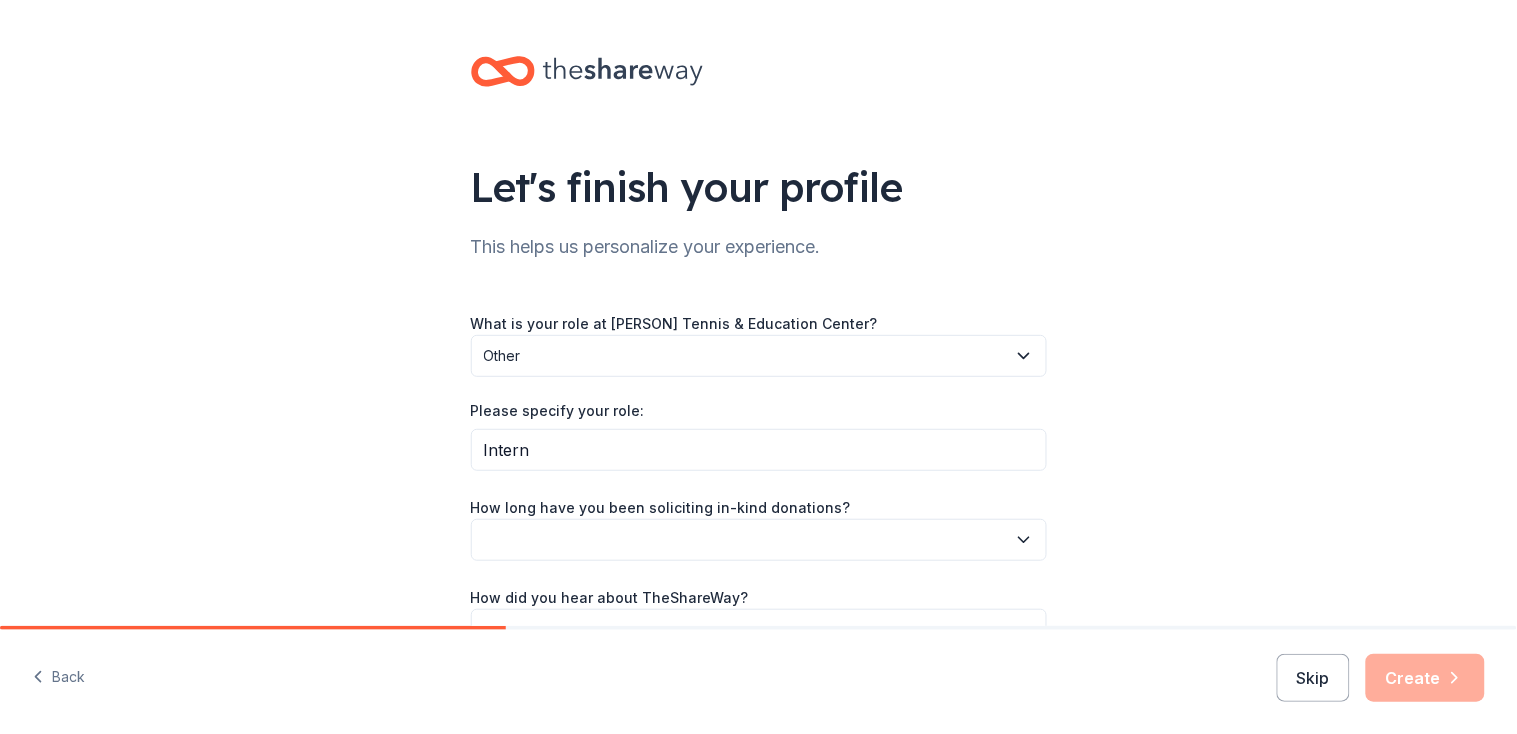 click at bounding box center (759, 540) 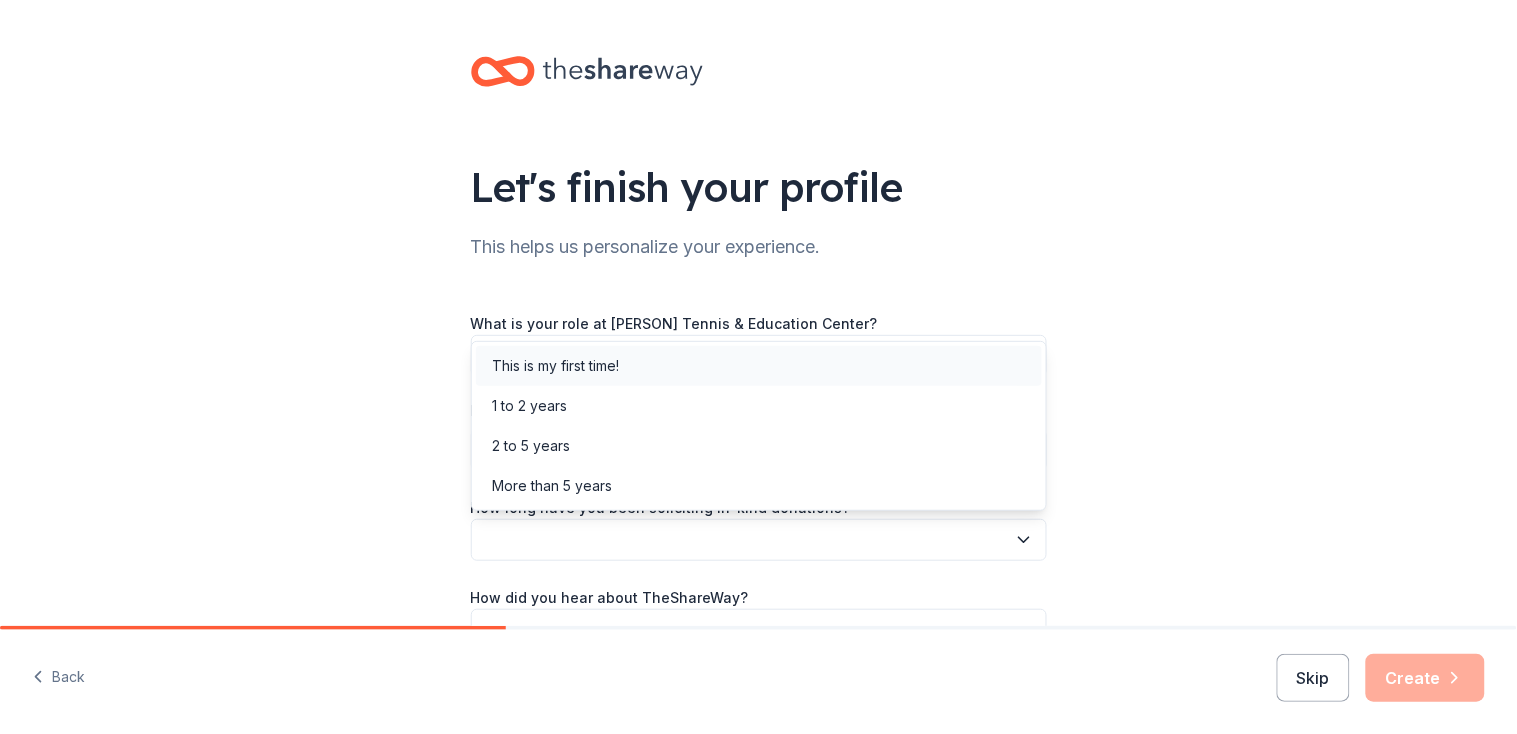 click on "This is my first time!" at bounding box center [555, 366] 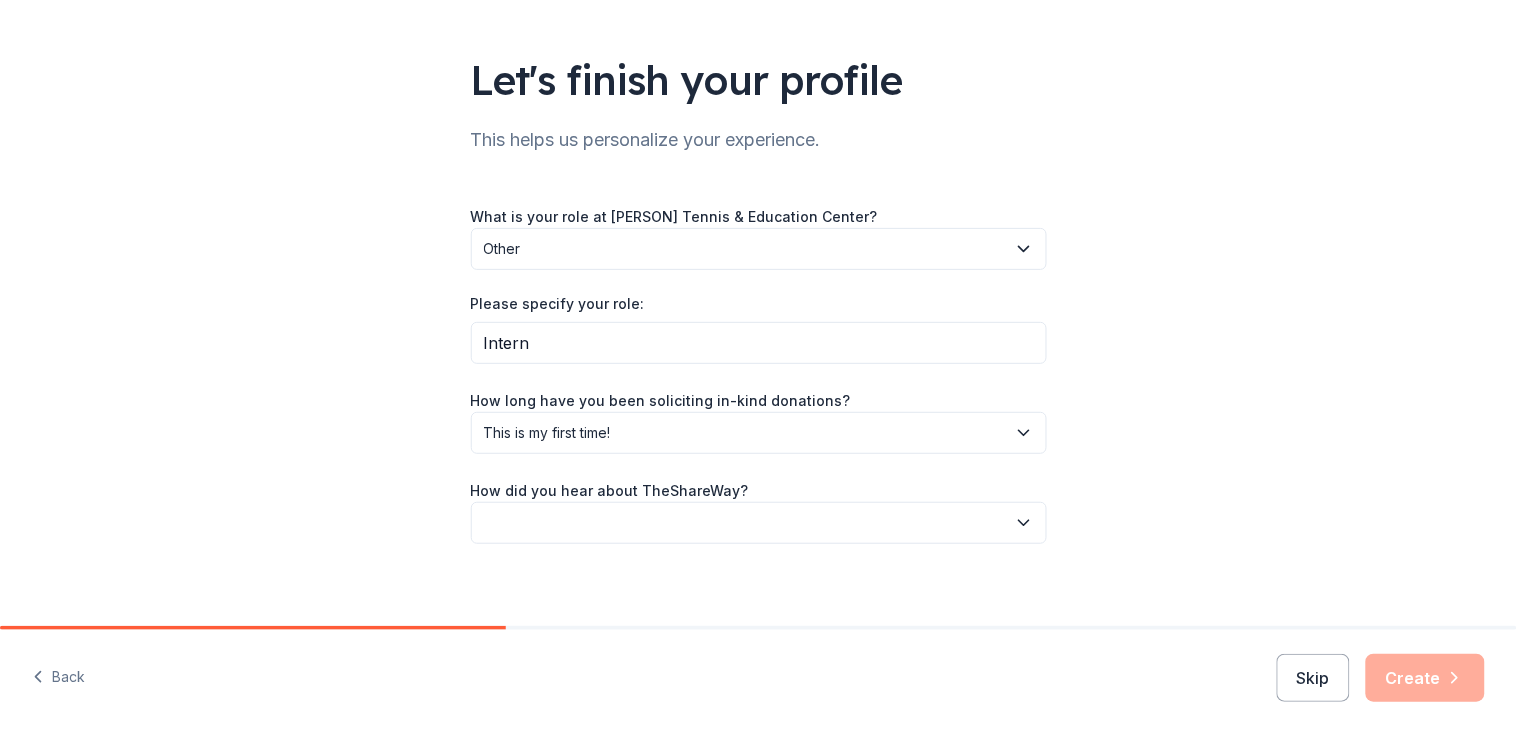 scroll, scrollTop: 120, scrollLeft: 0, axis: vertical 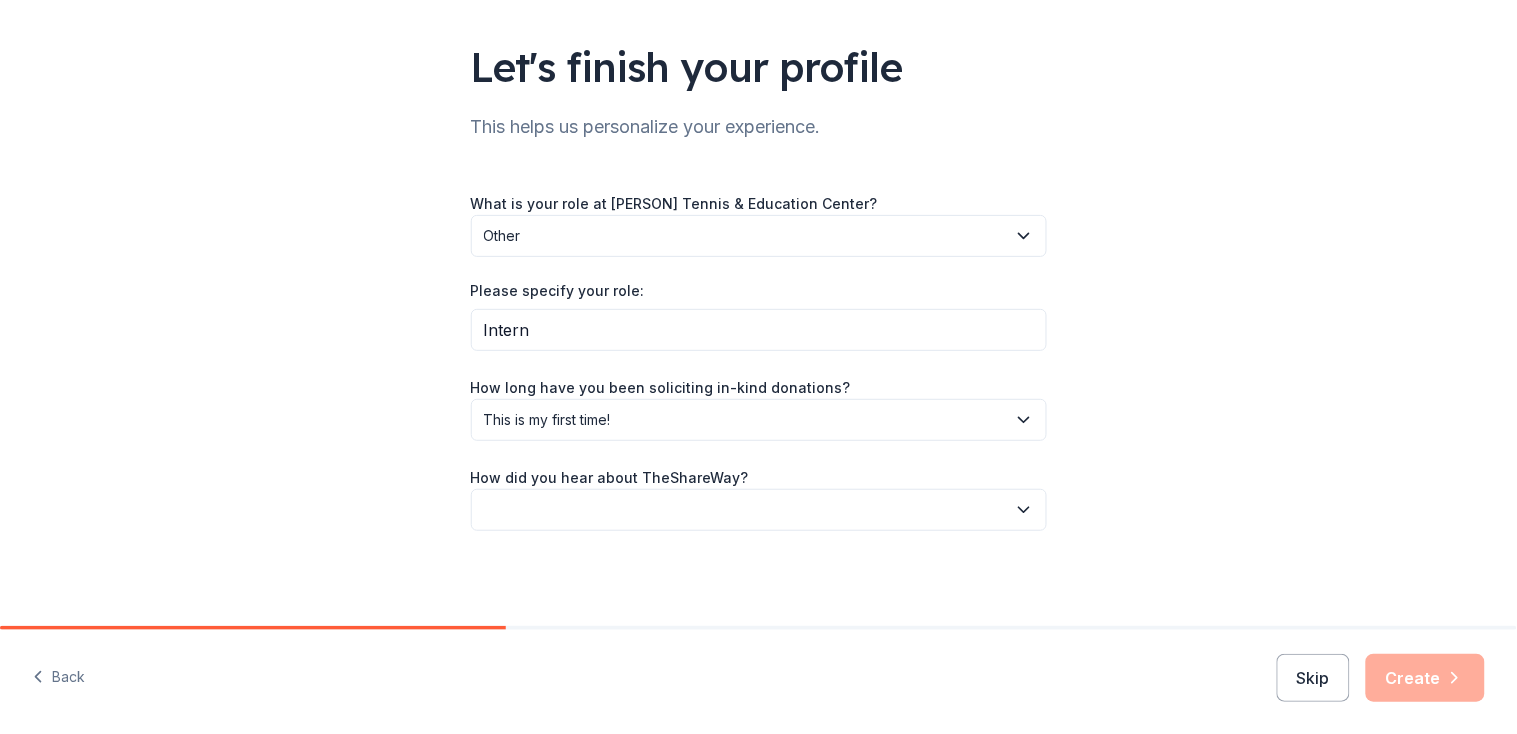 click at bounding box center [759, 510] 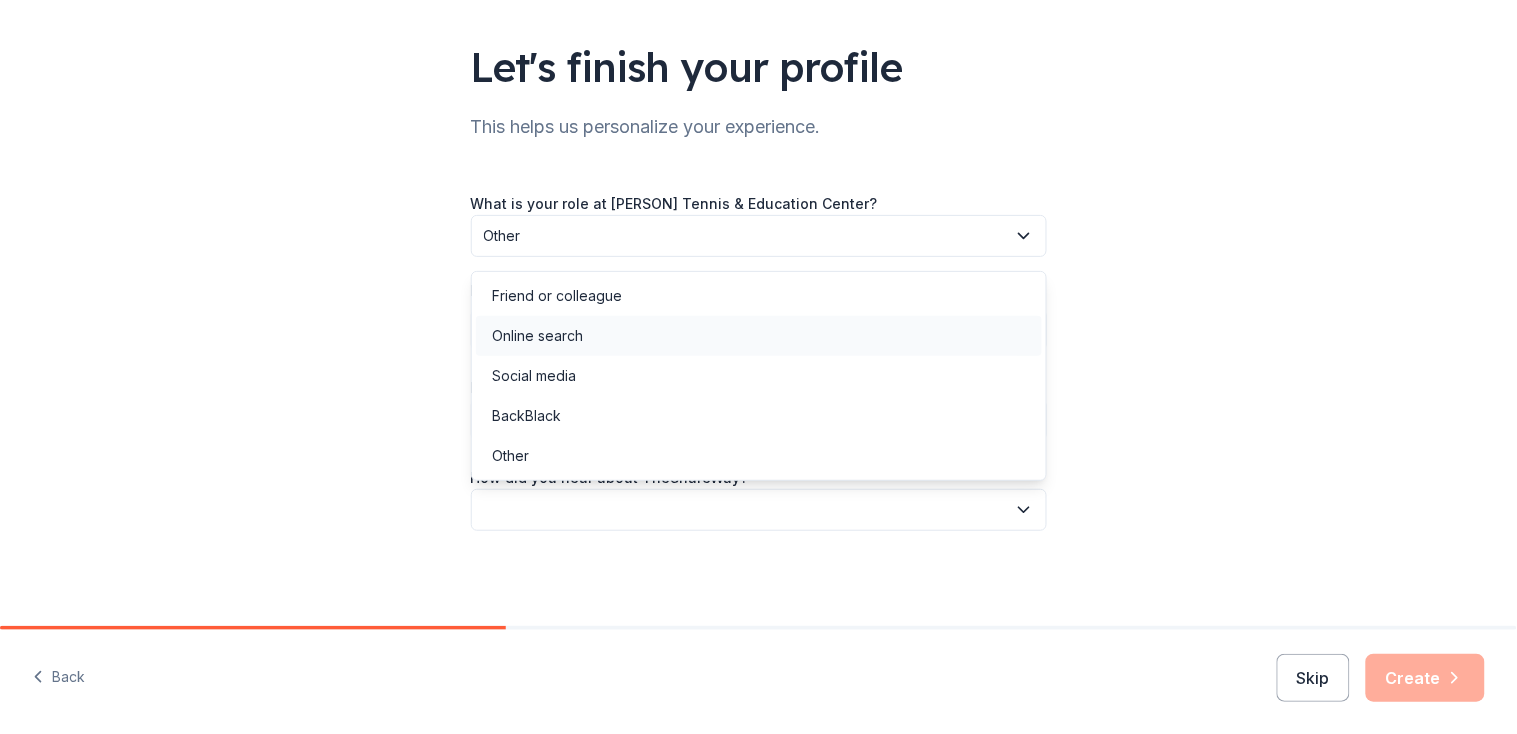 click on "Online search" at bounding box center [759, 336] 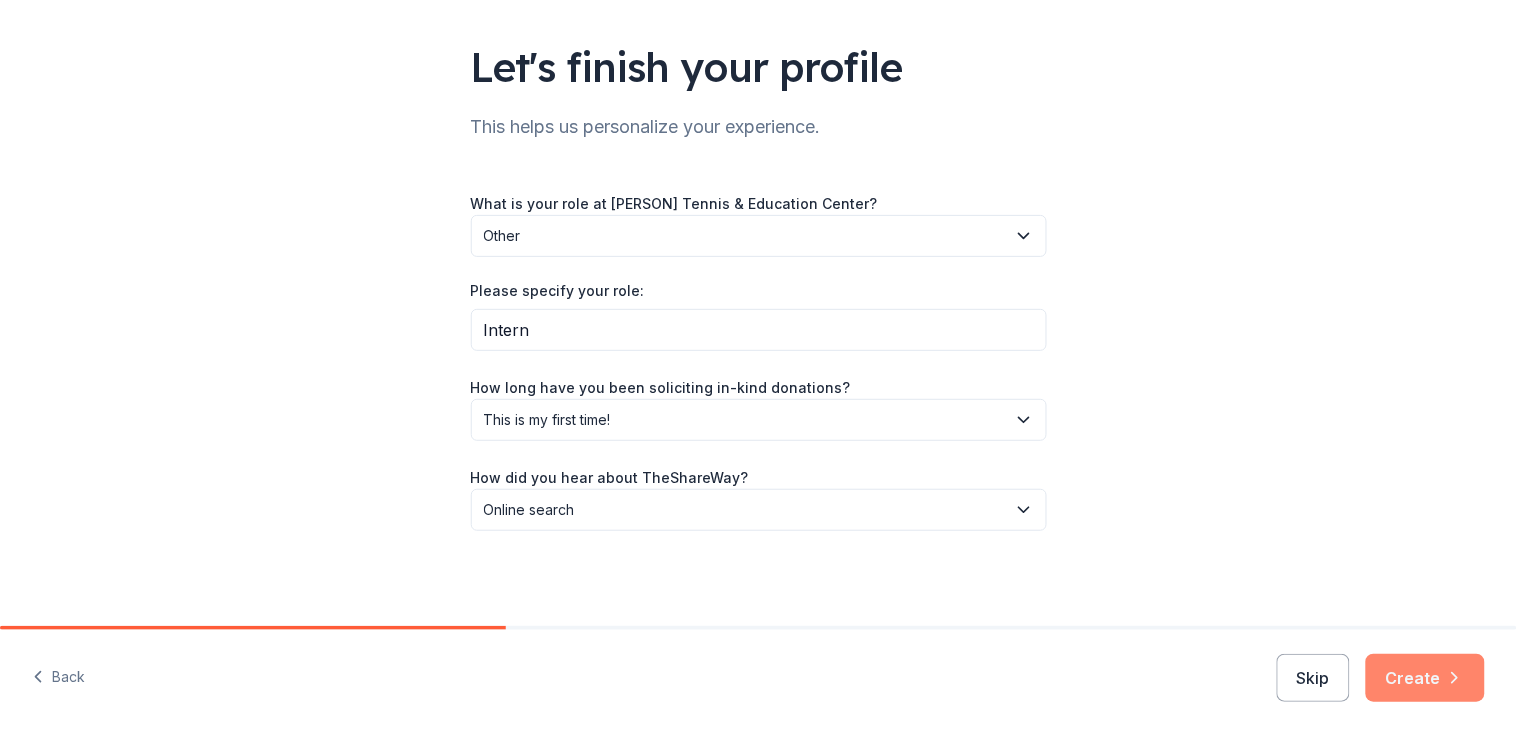 click on "Create" at bounding box center (1425, 678) 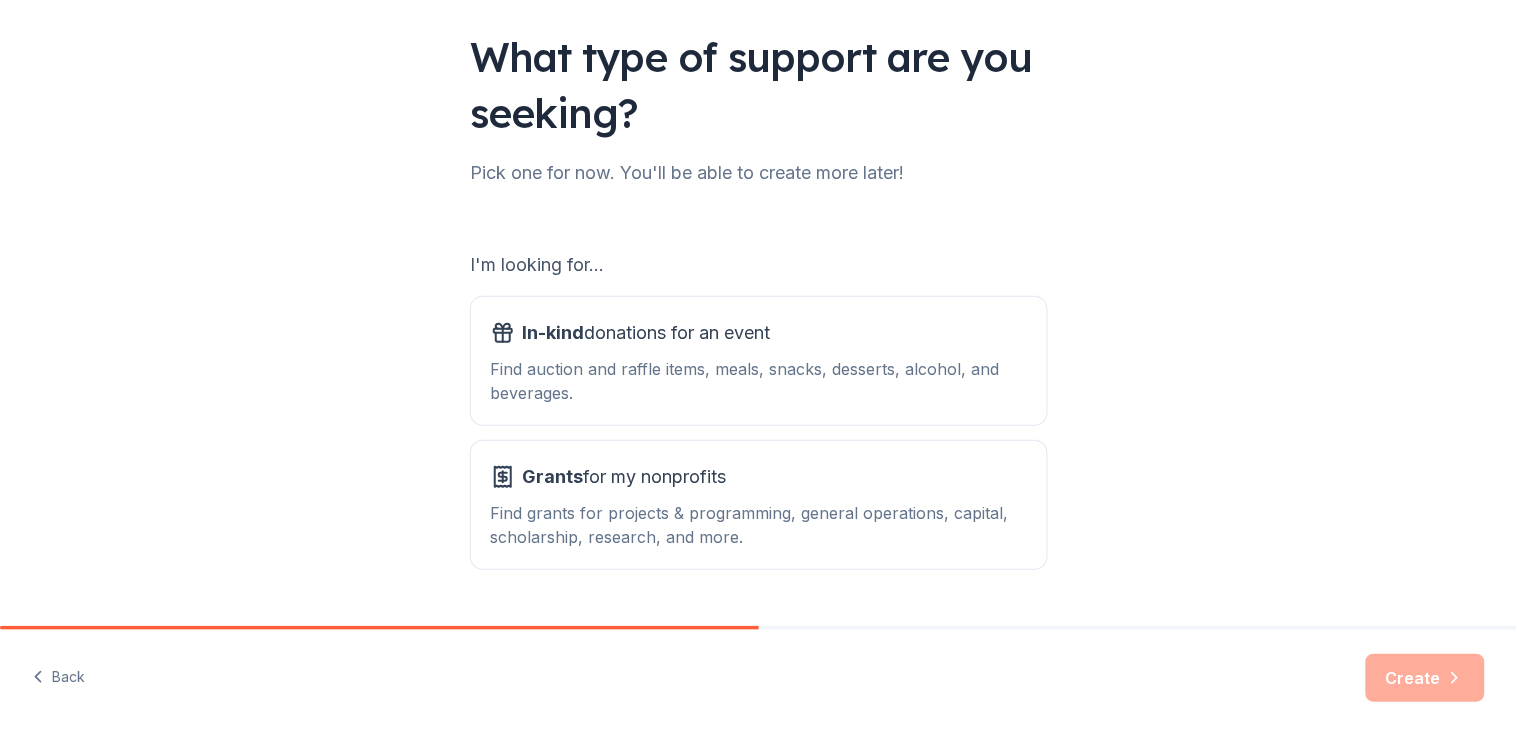 scroll, scrollTop: 180, scrollLeft: 0, axis: vertical 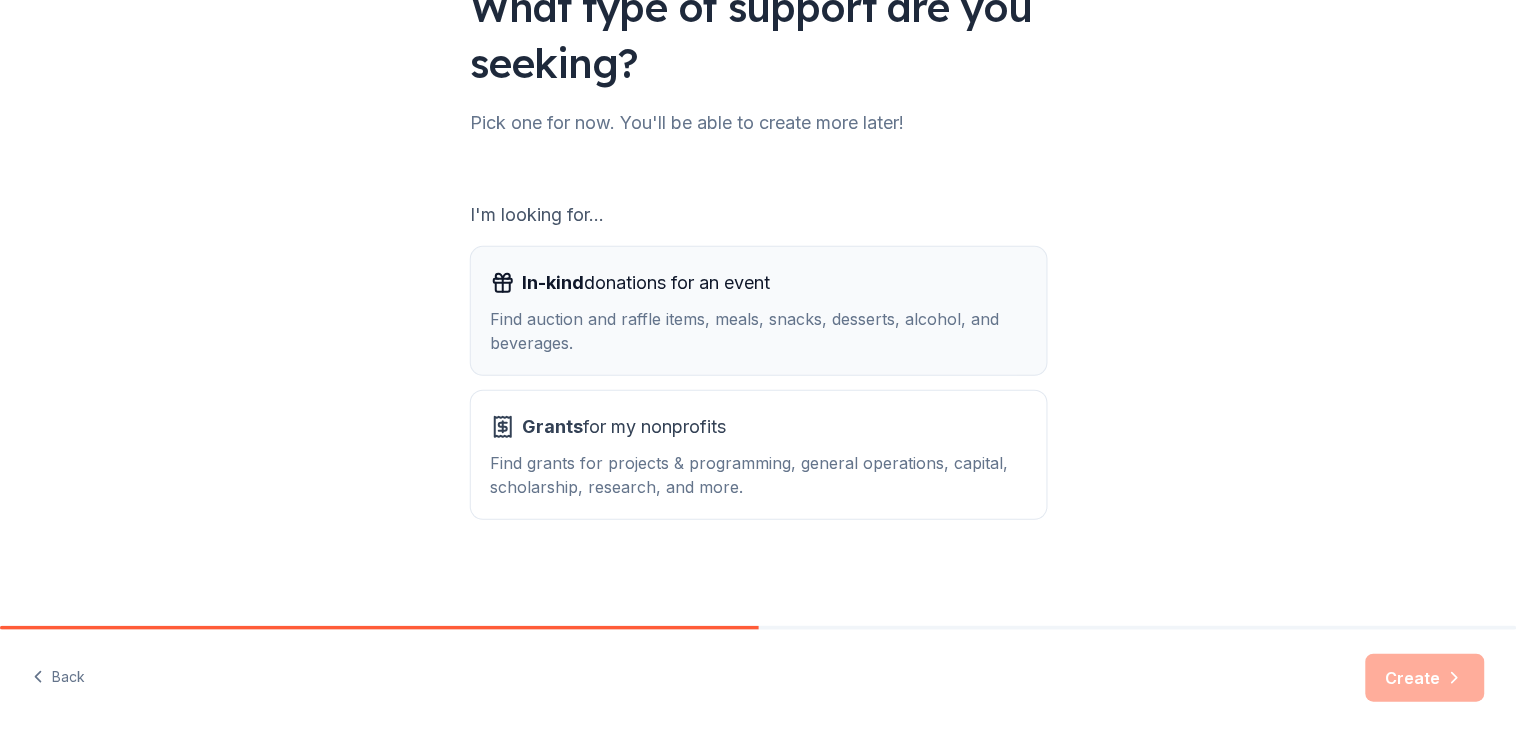click on "Find auction and raffle items, meals, snacks, desserts, alcohol, and beverages." at bounding box center [759, 331] 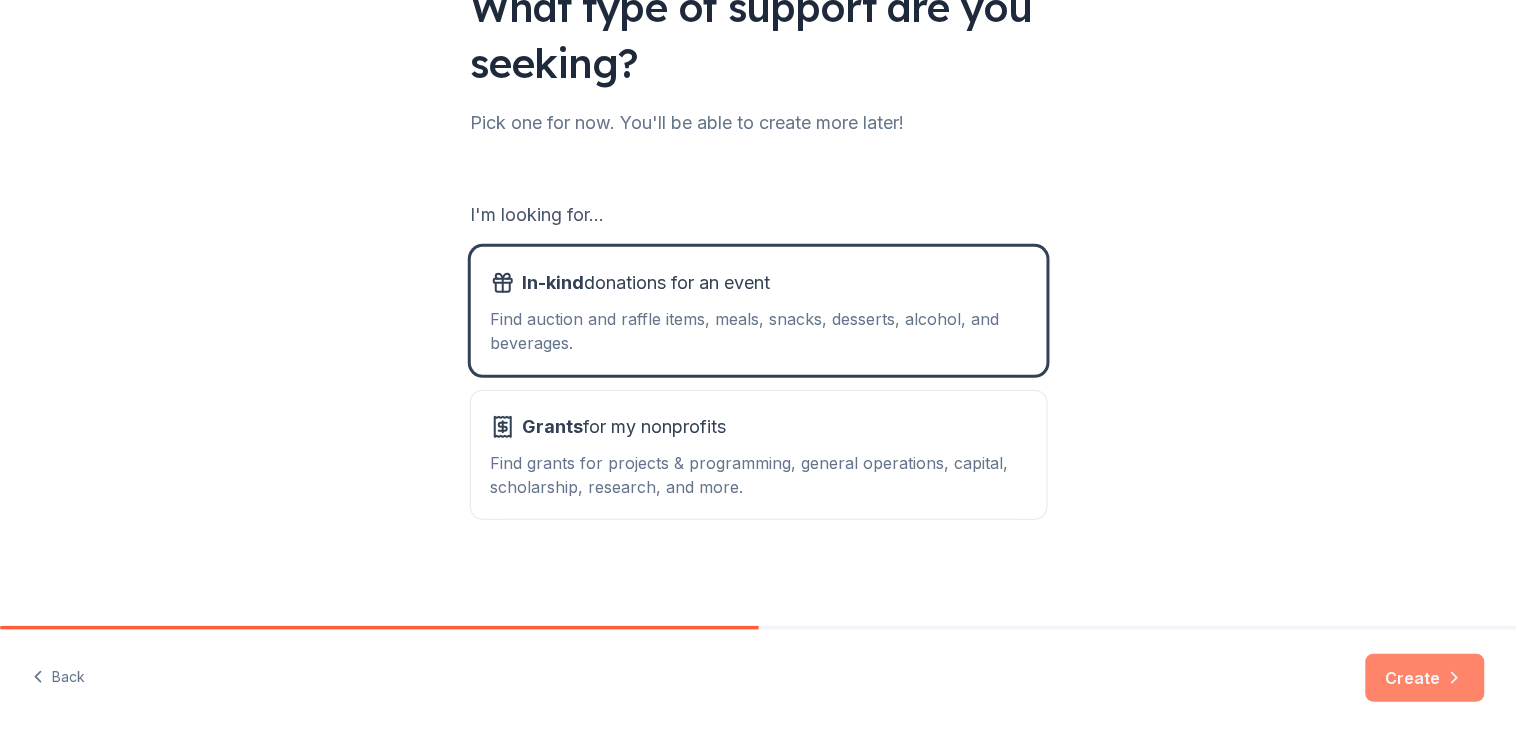 click on "Create" at bounding box center (1425, 678) 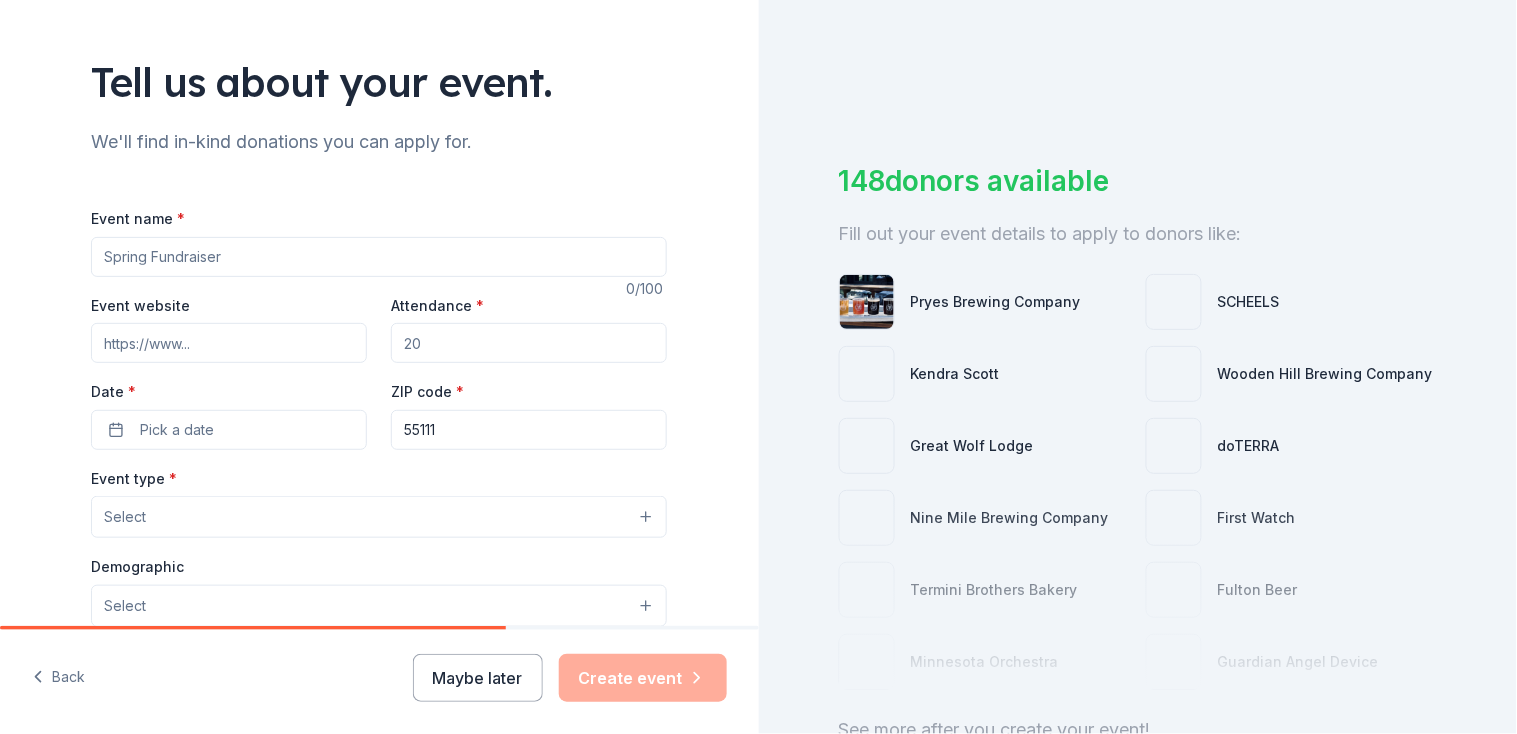 scroll, scrollTop: 140, scrollLeft: 0, axis: vertical 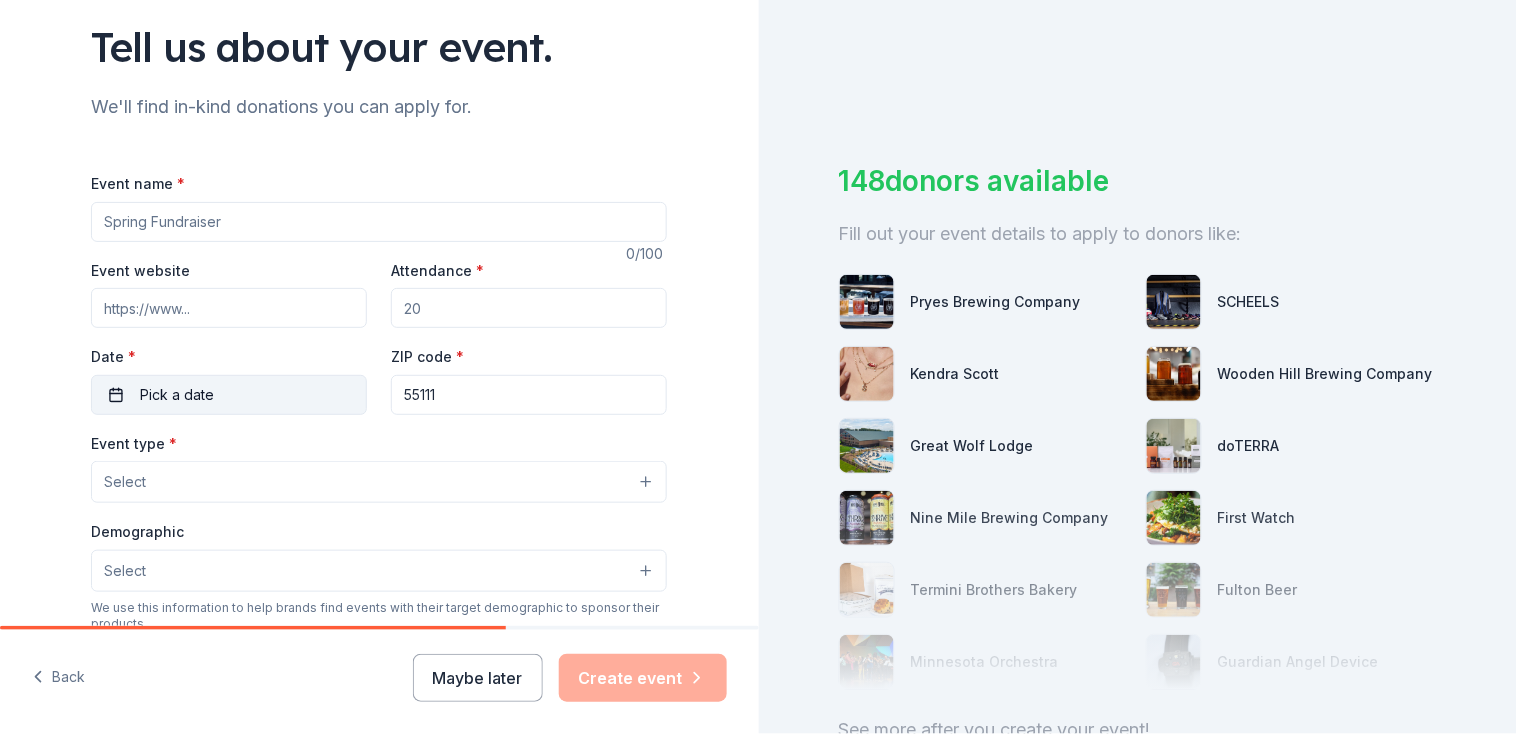 click on "Pick a date" at bounding box center (229, 395) 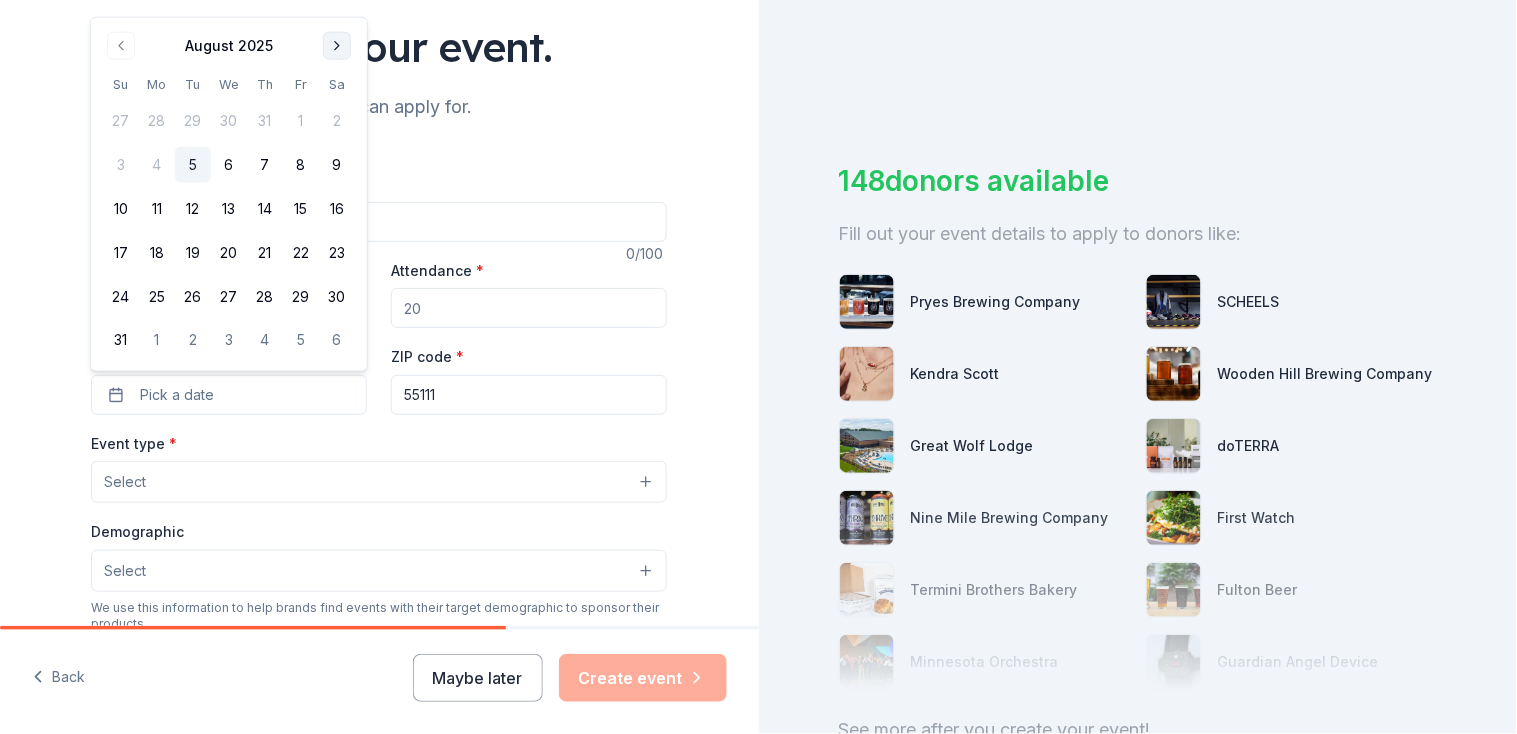 click at bounding box center (337, 46) 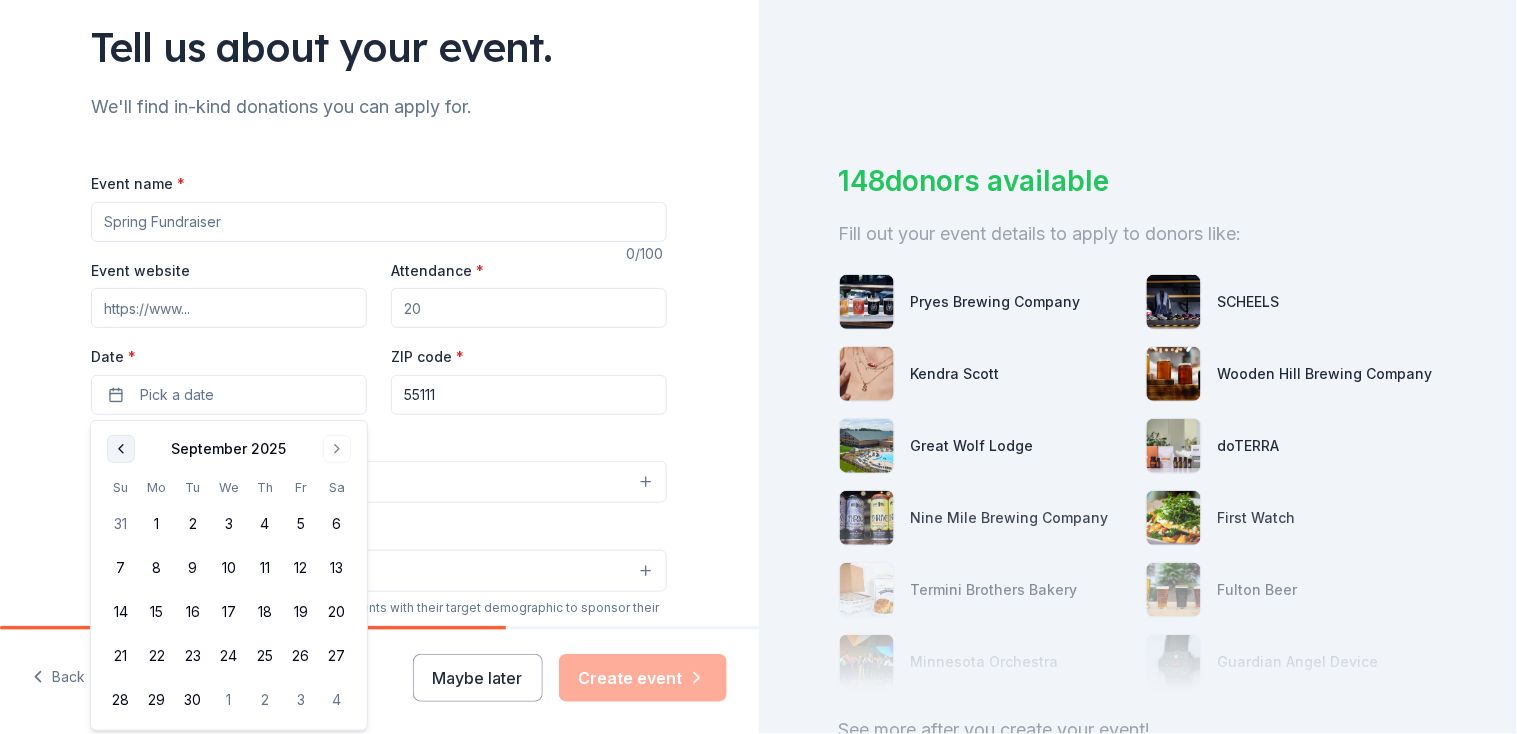 click at bounding box center (121, 449) 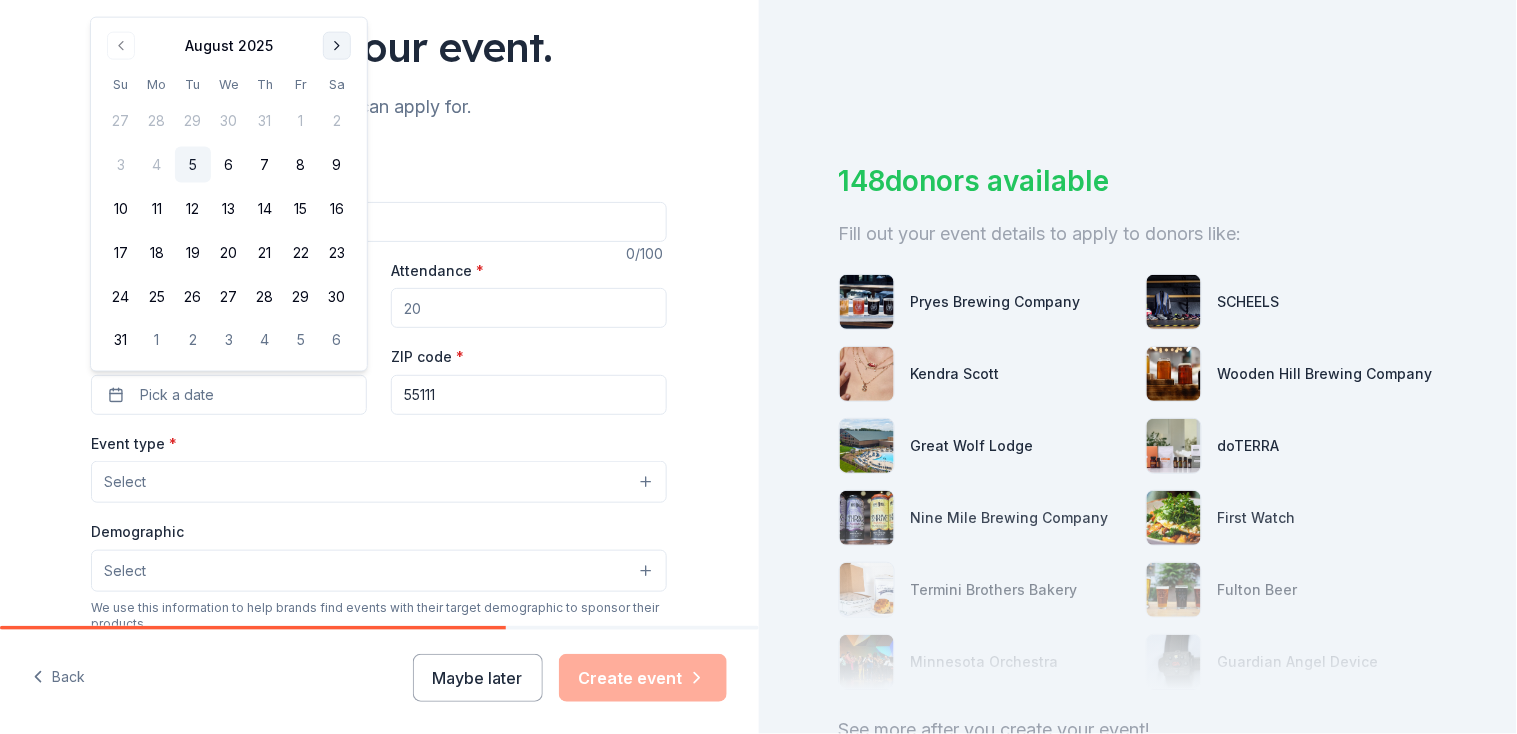 click at bounding box center (337, 46) 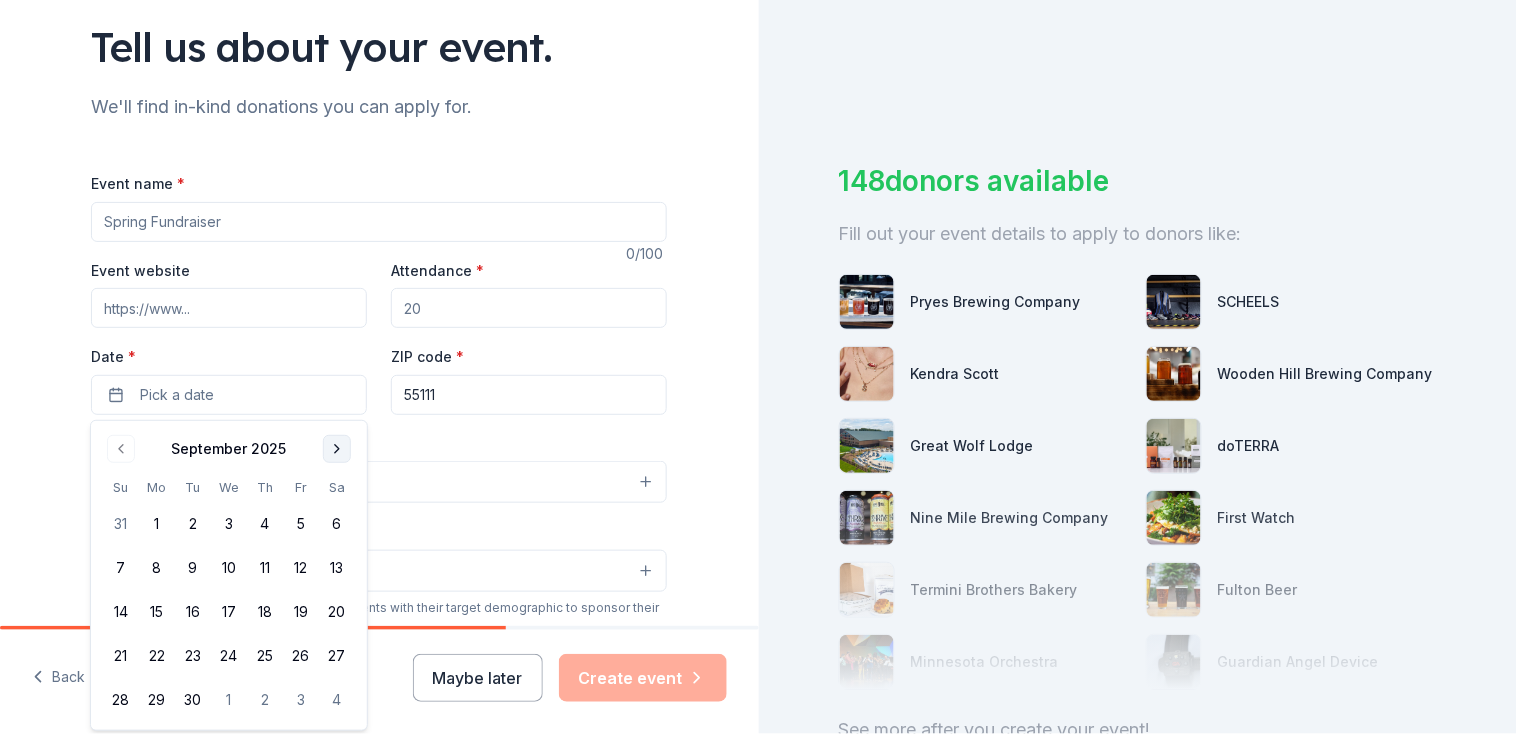 click on "Tell us about your event." at bounding box center [379, 47] 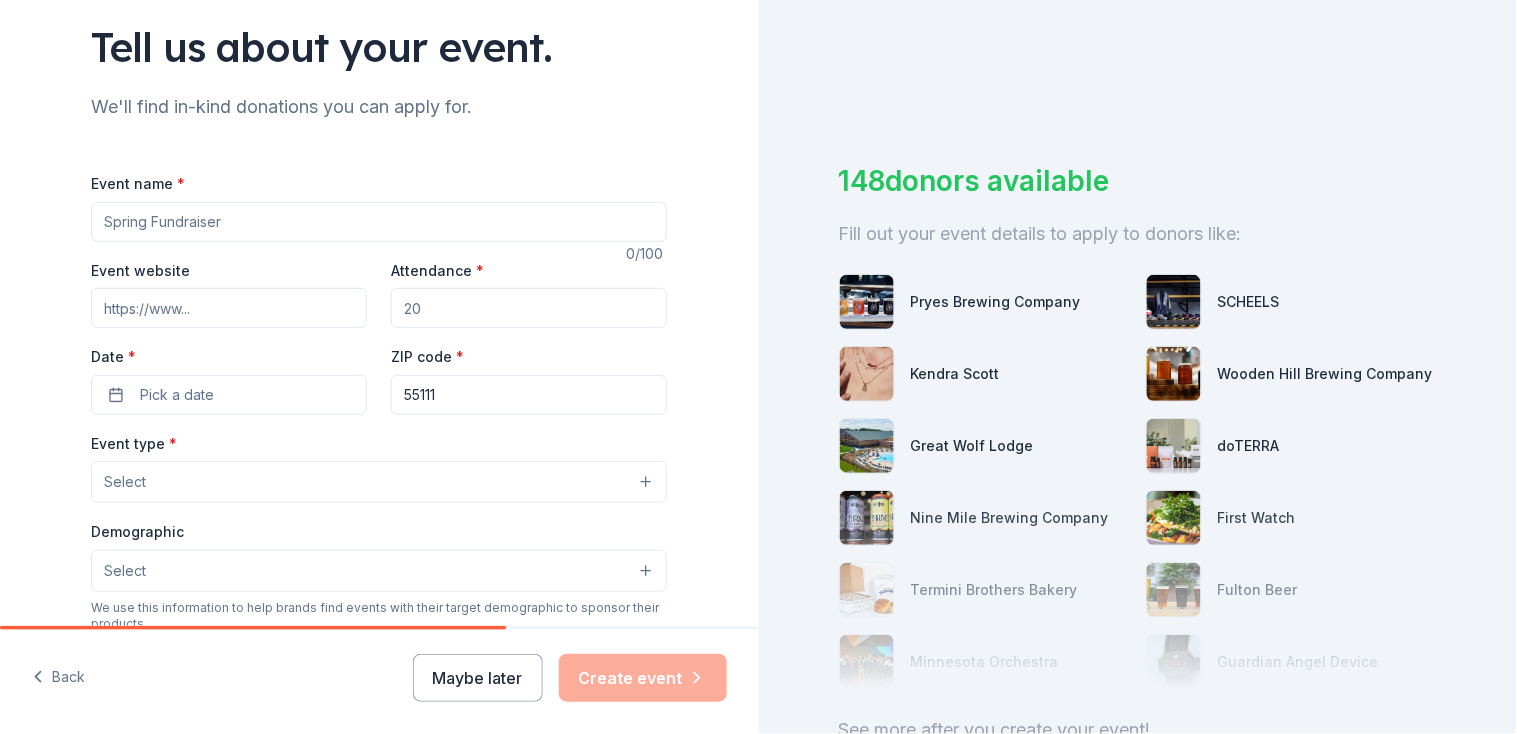 click on "Event name * 0 /100 Event website Attendance * Date * Pick a date ZIP code * [POSTAL_CODE] Event type * Select Demographic Select We use this information to help brands find events with their target demographic to sponsor their products. Mailing address Apt/unit Description What are you looking for? * Auction & raffle Meals Snacks Desserts Alcohol Beverages Send me reminders Email me reminders of donor application deadlines Recurring event" at bounding box center [379, 633] 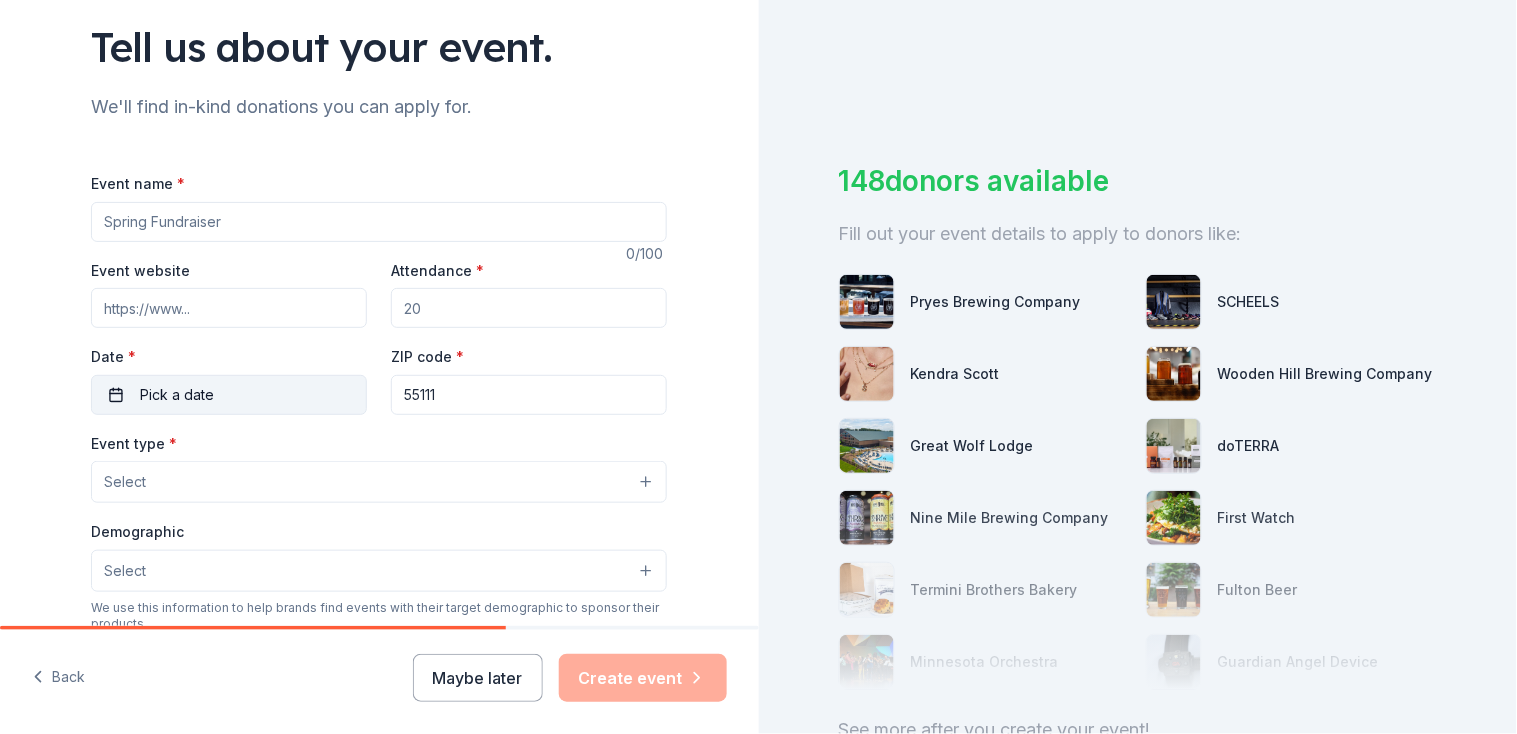 click on "Pick a date" at bounding box center [177, 395] 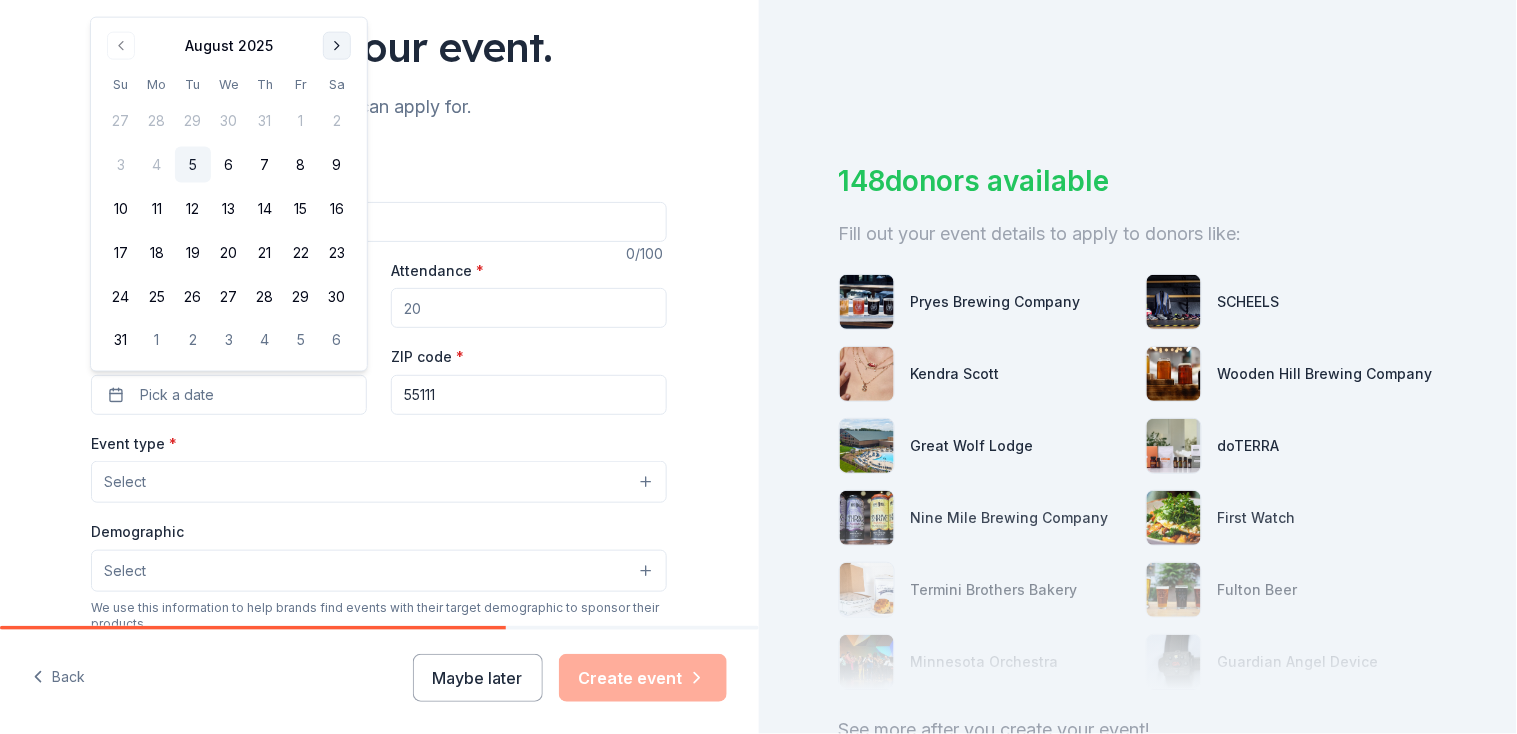 click at bounding box center [337, 46] 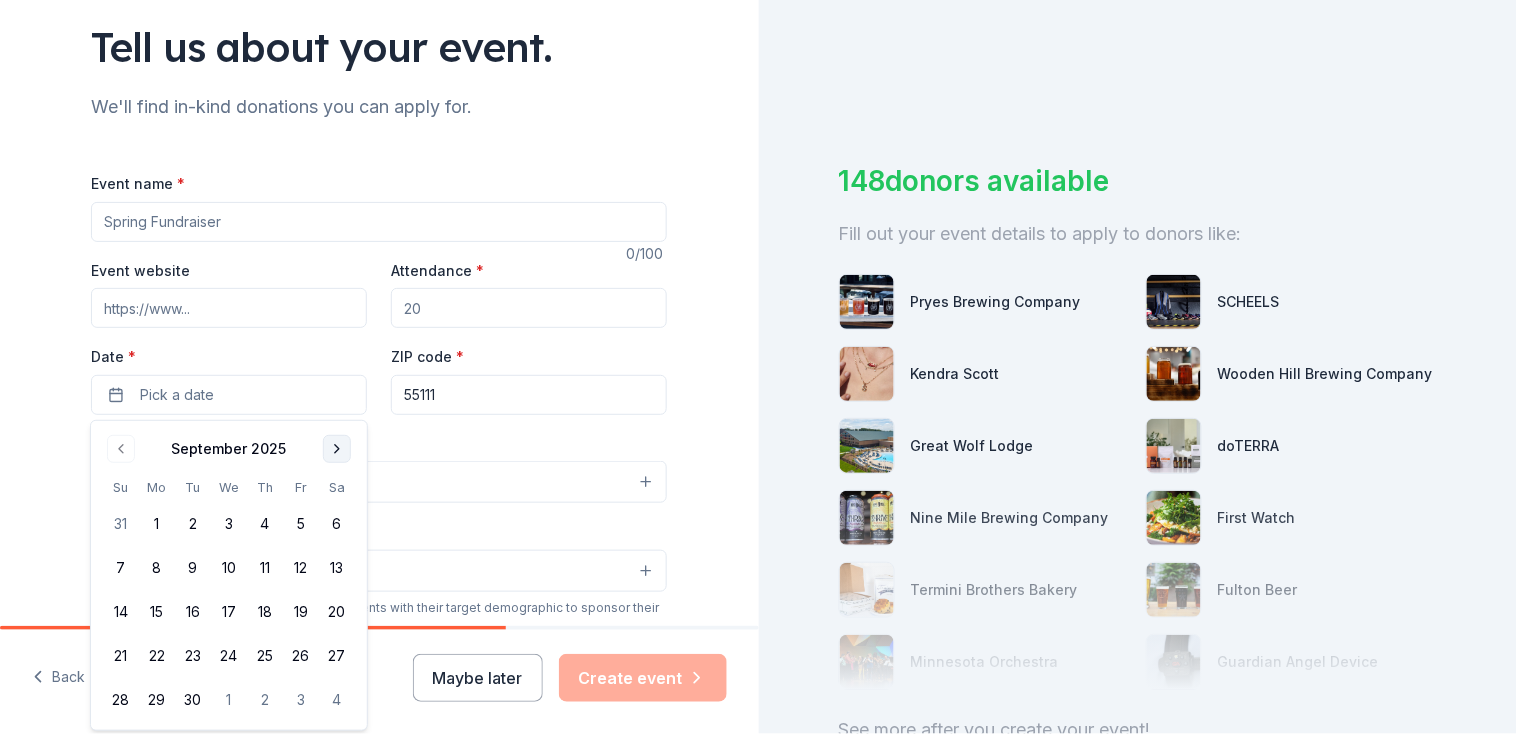 click at bounding box center [337, 449] 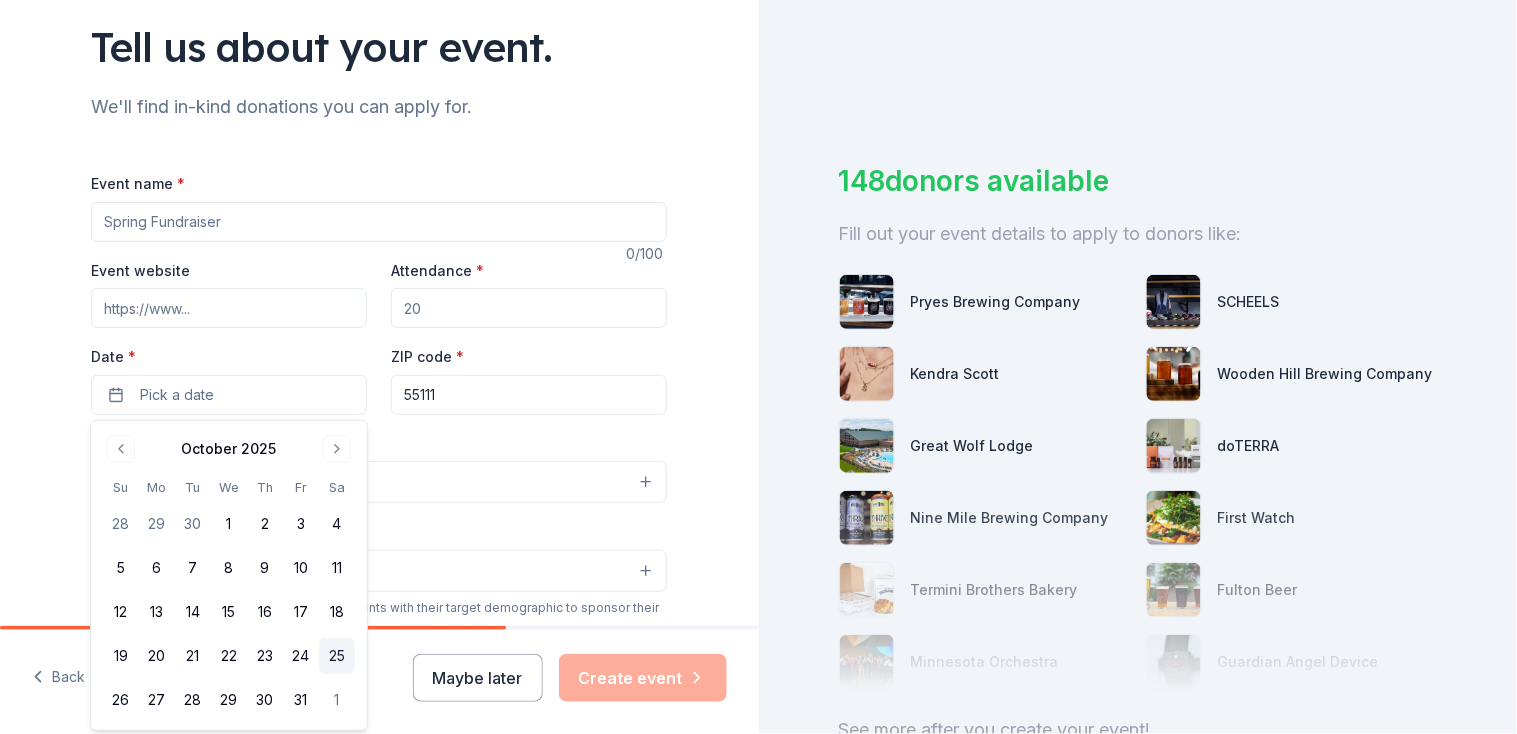 click on "25" at bounding box center (337, 656) 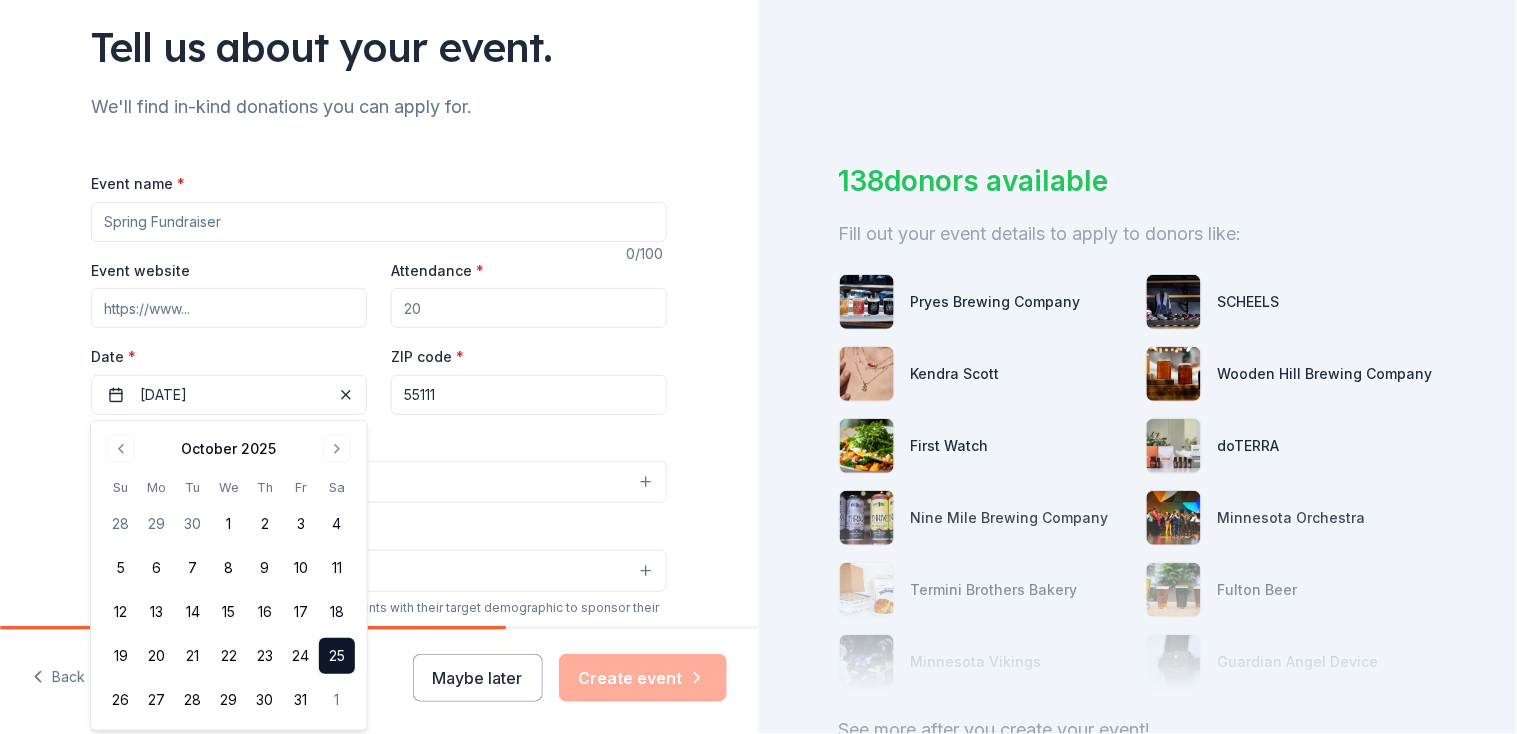 click on "Event type * Select" at bounding box center [379, 467] 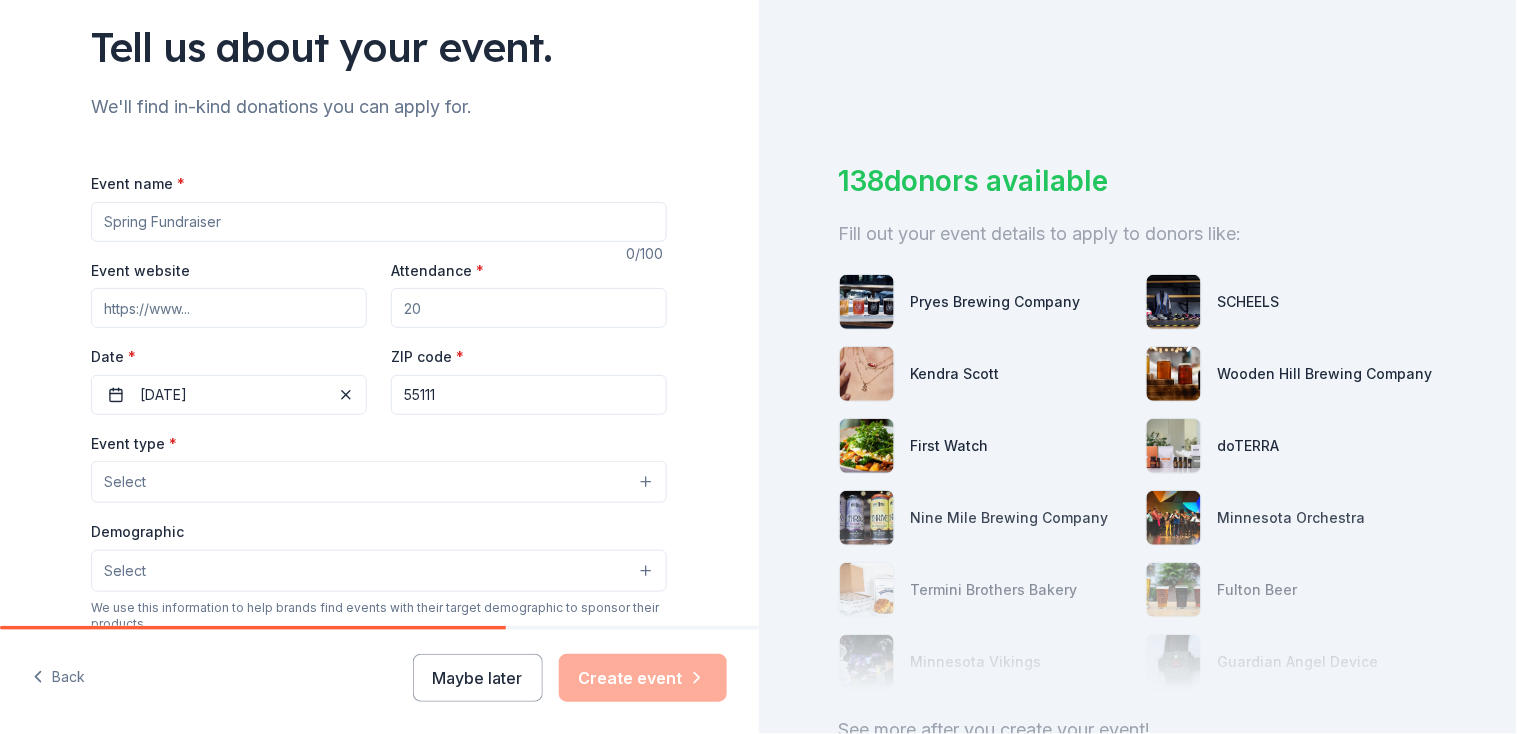 click on "Attendance *" at bounding box center (529, 308) 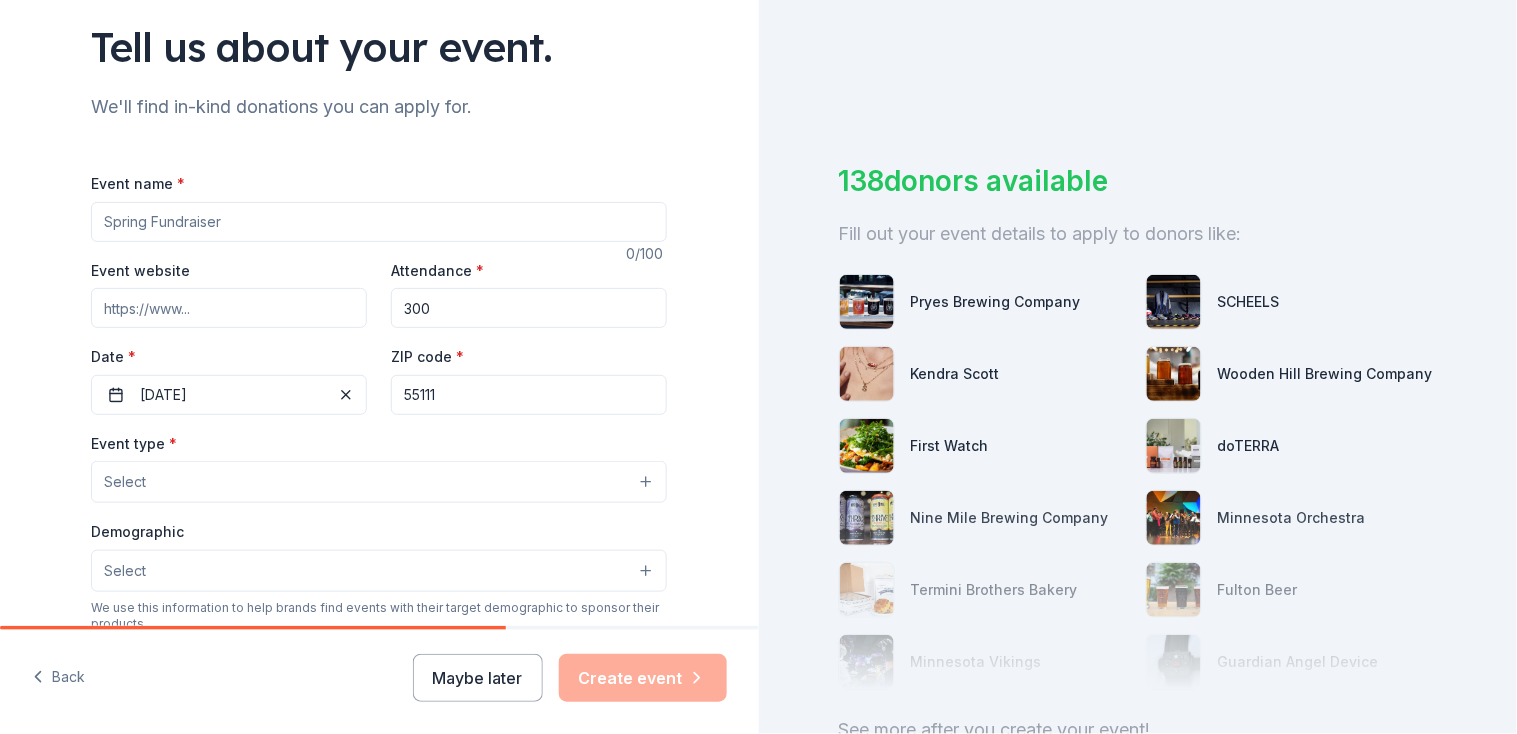 type on "300" 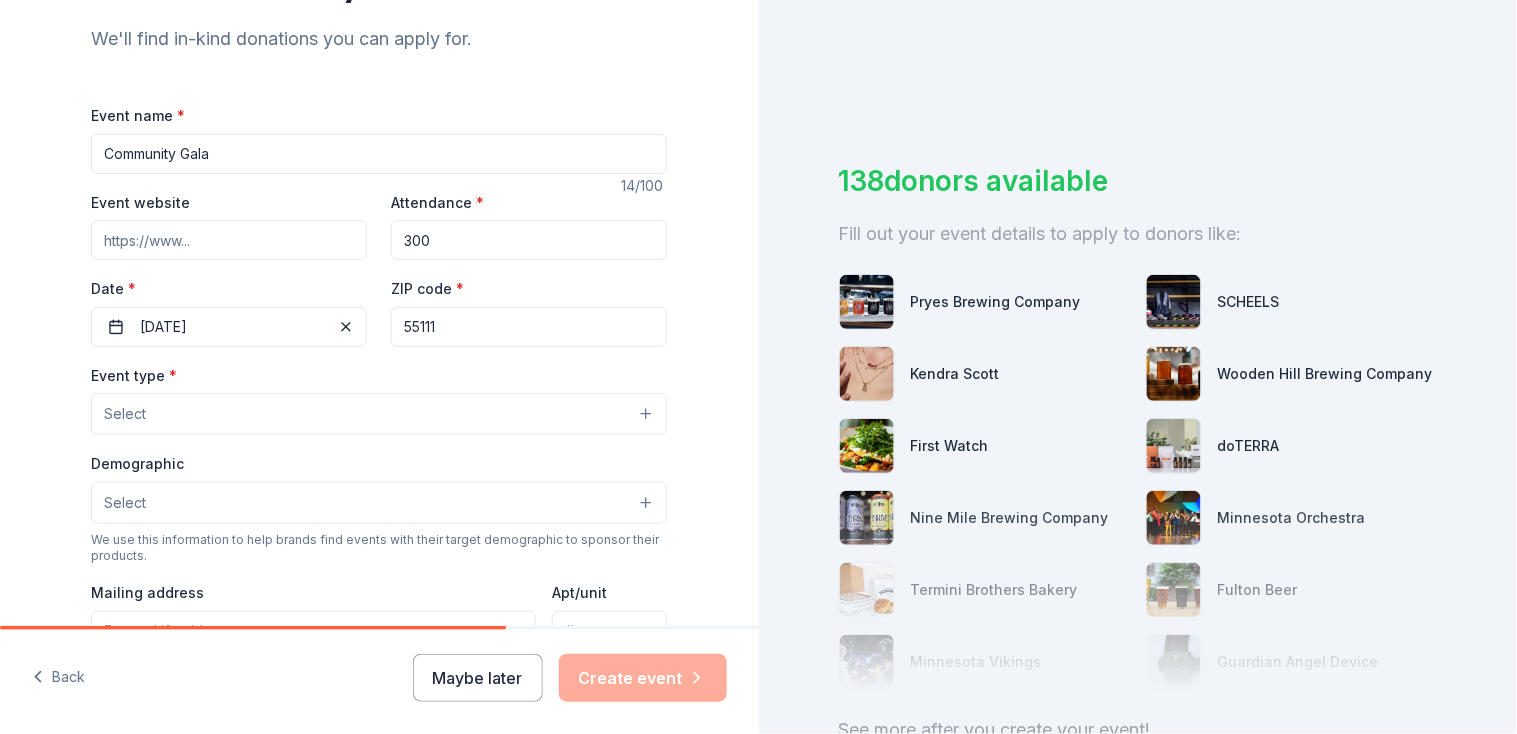 scroll, scrollTop: 193, scrollLeft: 0, axis: vertical 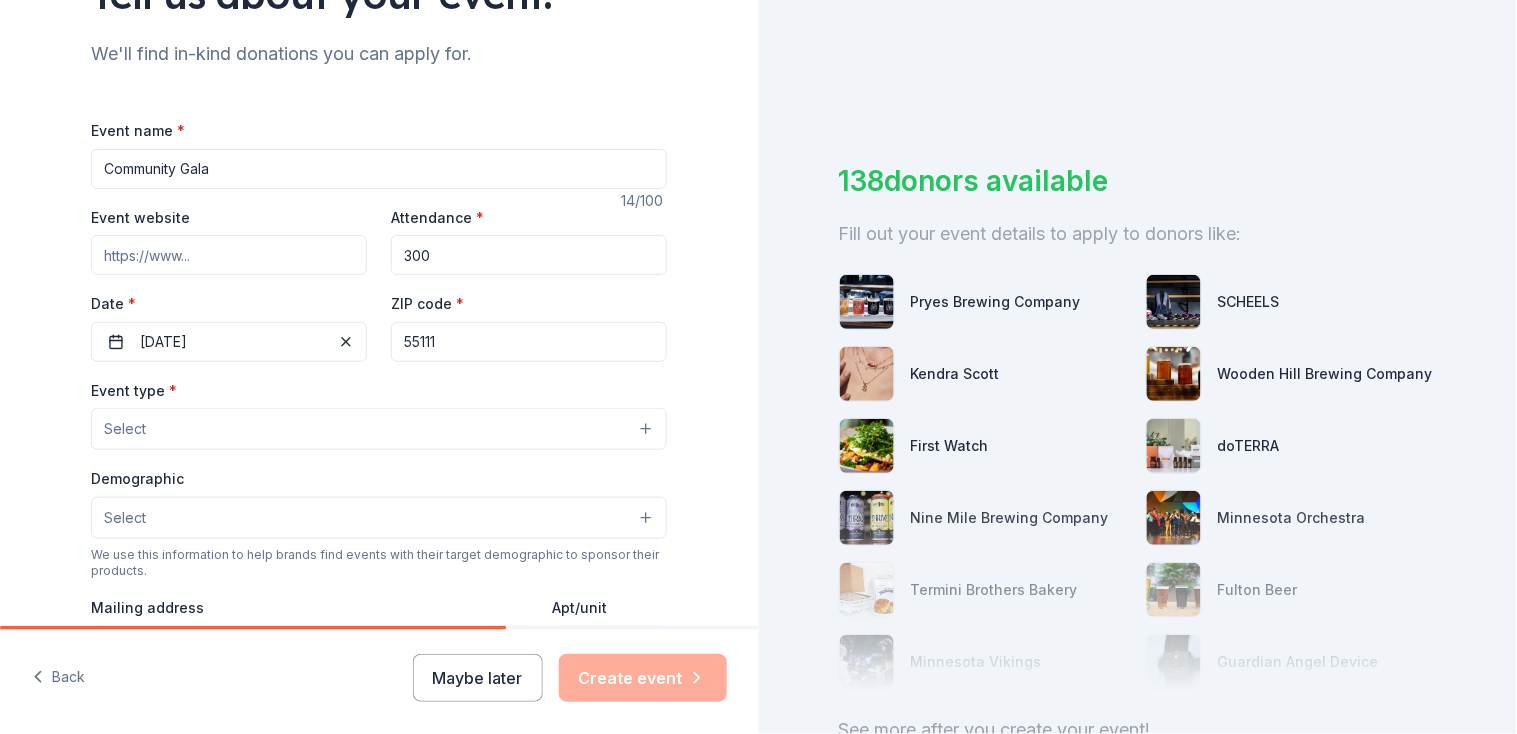 type on "Community Gala" 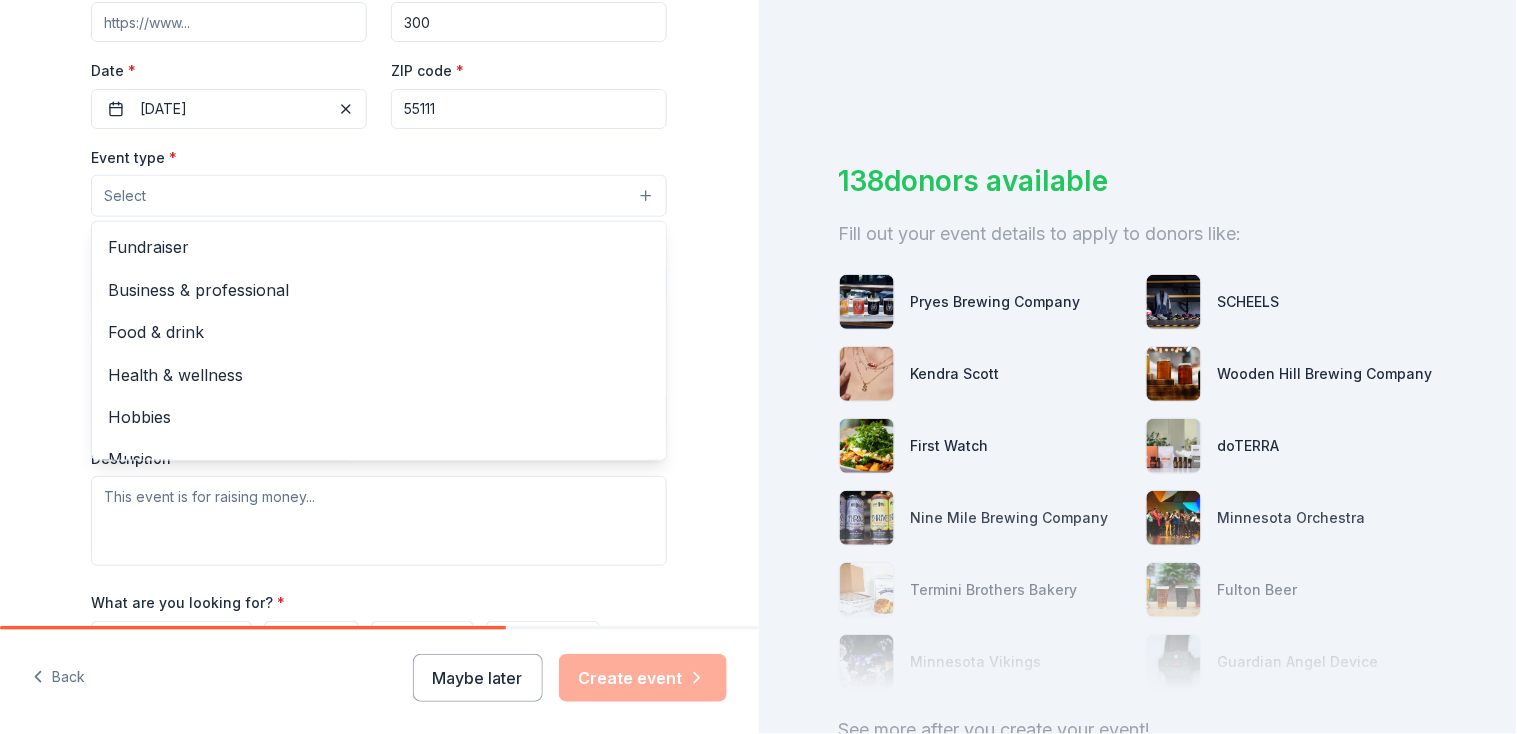 scroll, scrollTop: 443, scrollLeft: 0, axis: vertical 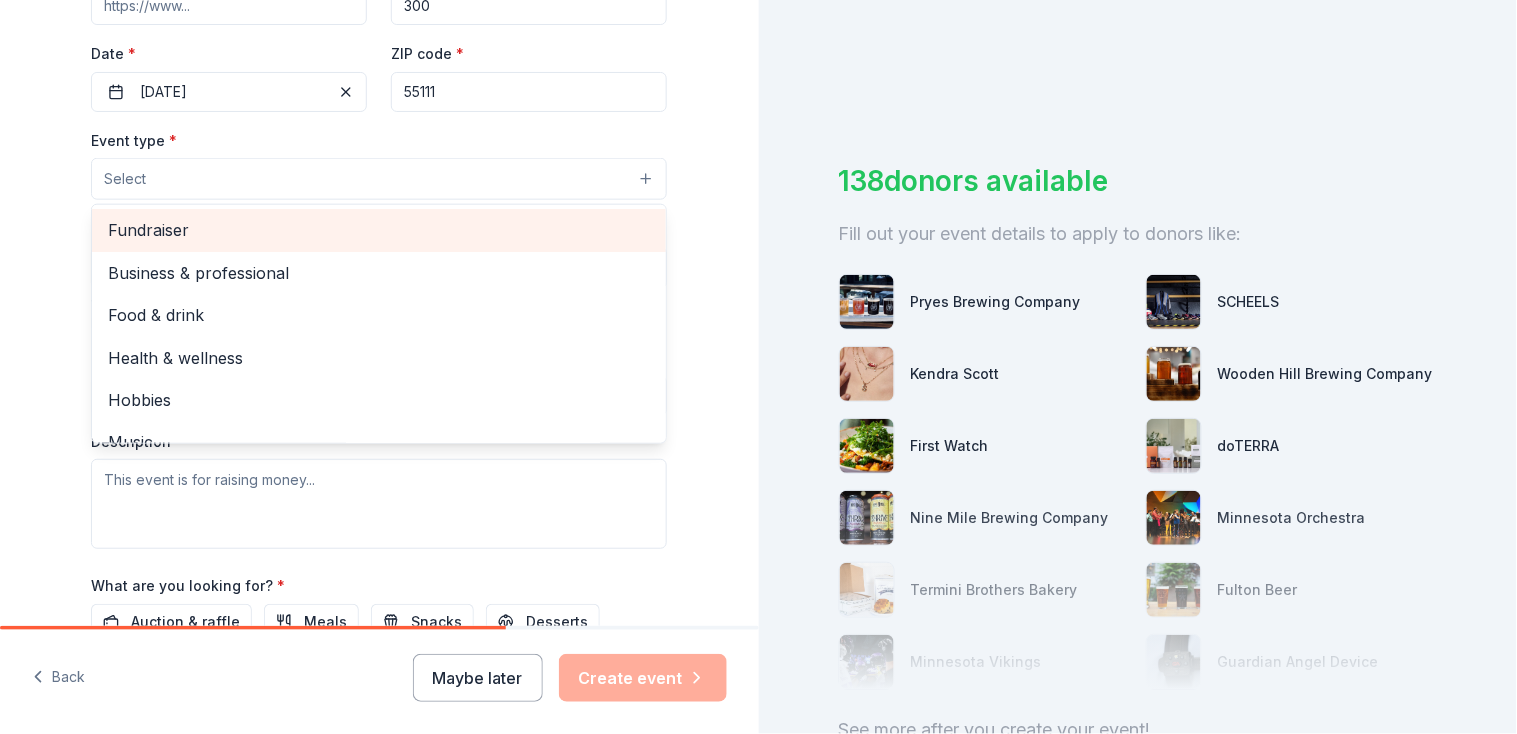 click on "Fundraiser" at bounding box center [379, 230] 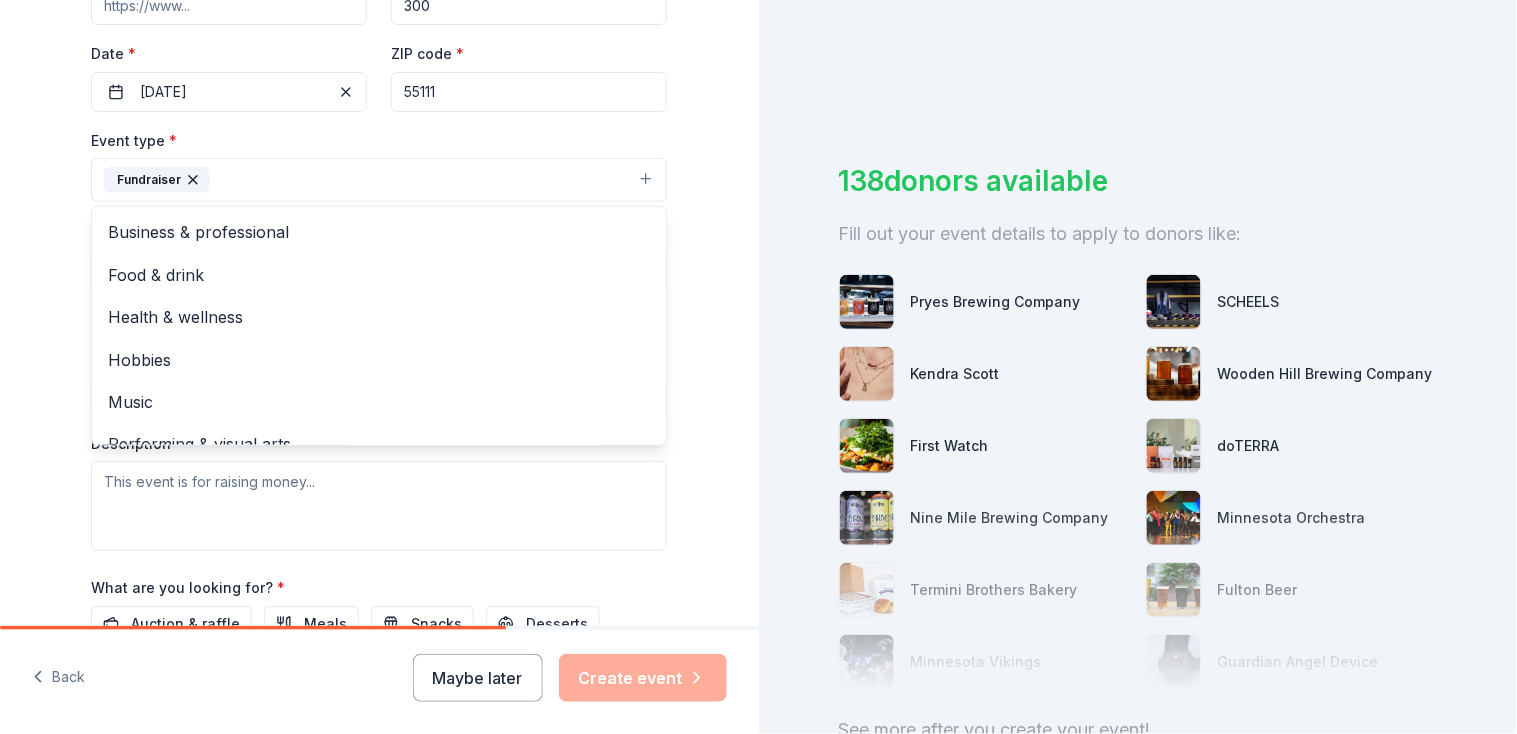 click on "Tell us about your event. We'll find in-kind donations you can apply for. Event name * Community Gala 14 /100 Event website Attendance * 300 Date * 10/25/2025 ZIP code * [ZIP] Event type * Fundraiser Business & professional Food & drink Health & wellness Hobbies Music Performing & visual arts Demographic Select We use this information to help brands find events with their target demographic to sponsor their products. Mailing address Apt/unit Description What are you looking for? * Auction & raffle Meals Snacks Desserts Alcohol Beverages Send me reminders Email me reminders of donor application deadlines Recurring event" at bounding box center [379, 223] 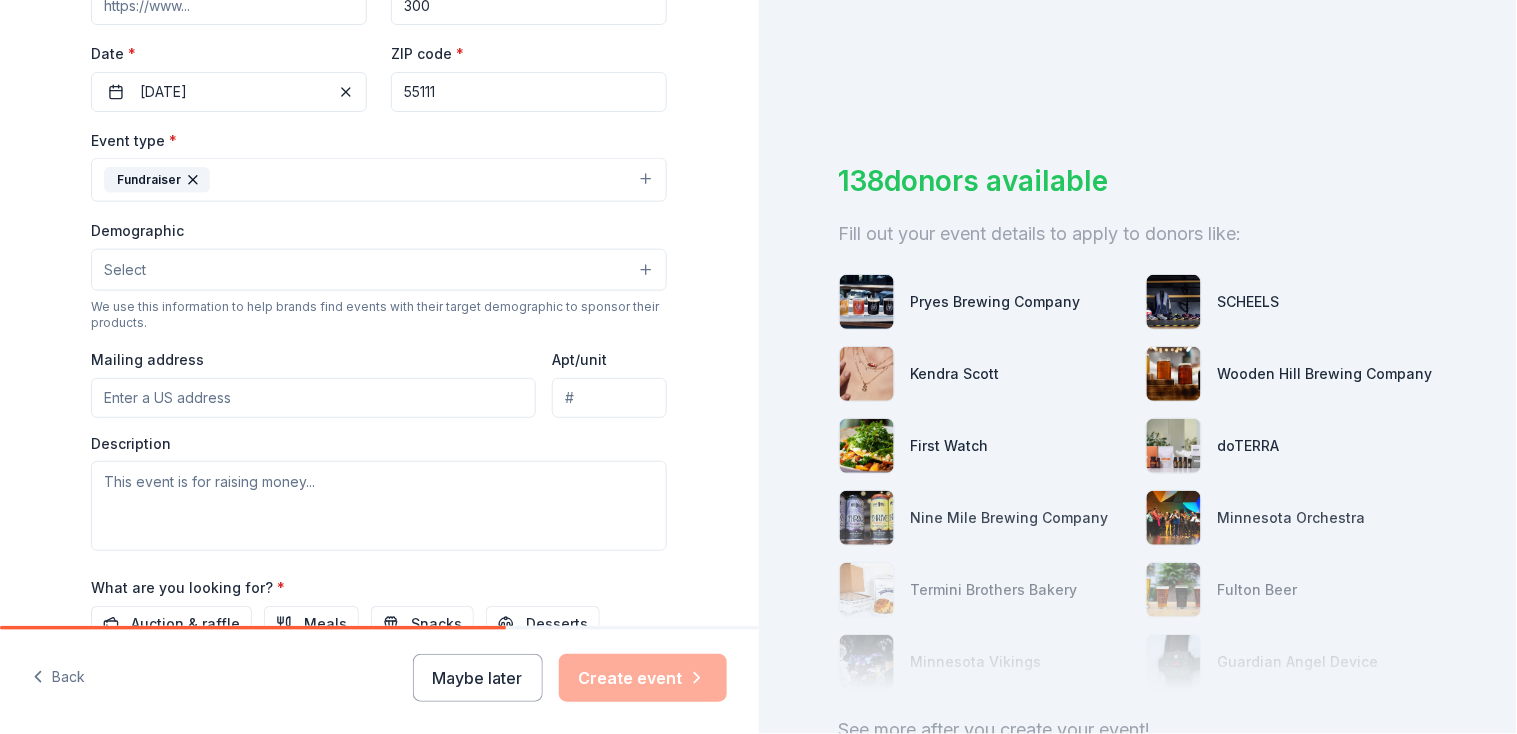 click on "Select" at bounding box center (379, 270) 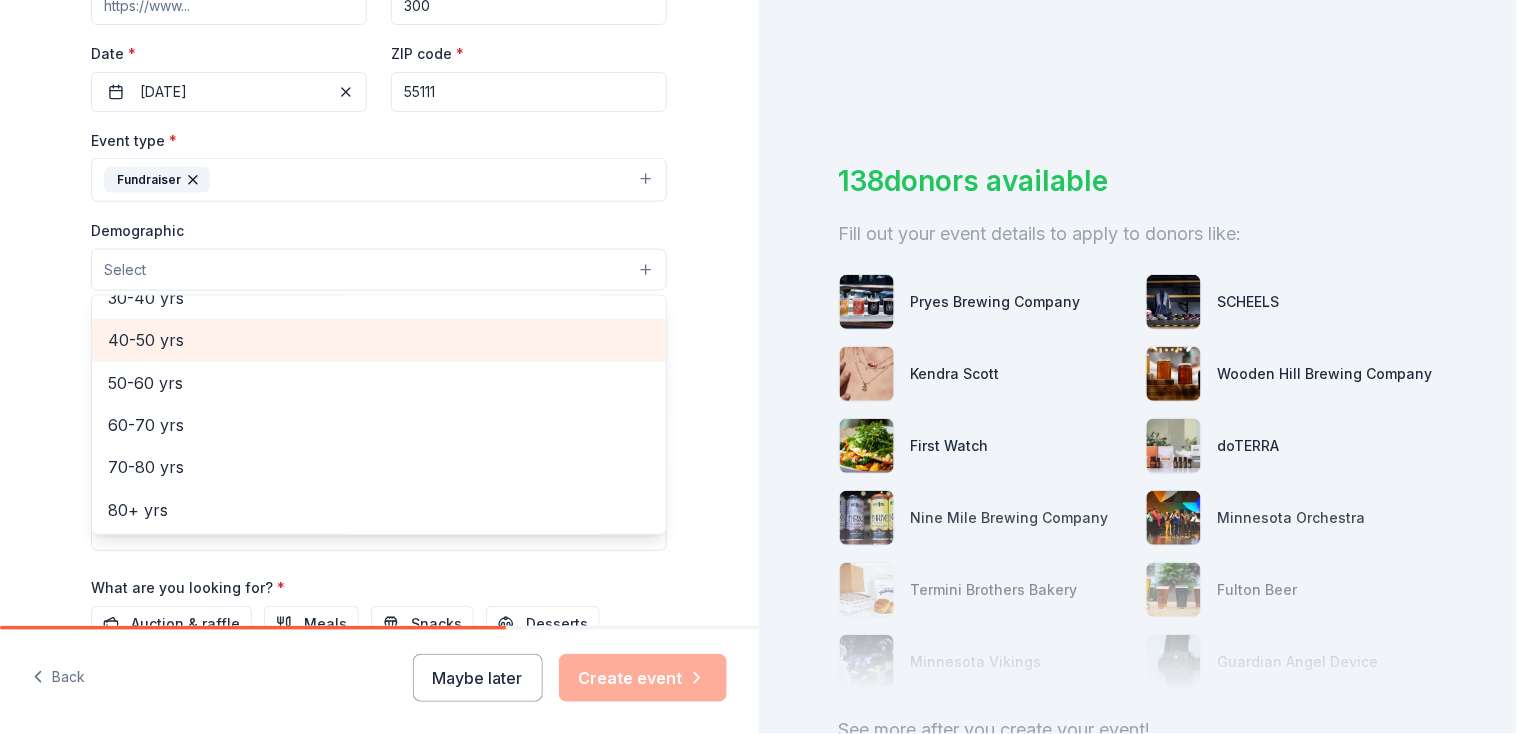 scroll, scrollTop: 0, scrollLeft: 0, axis: both 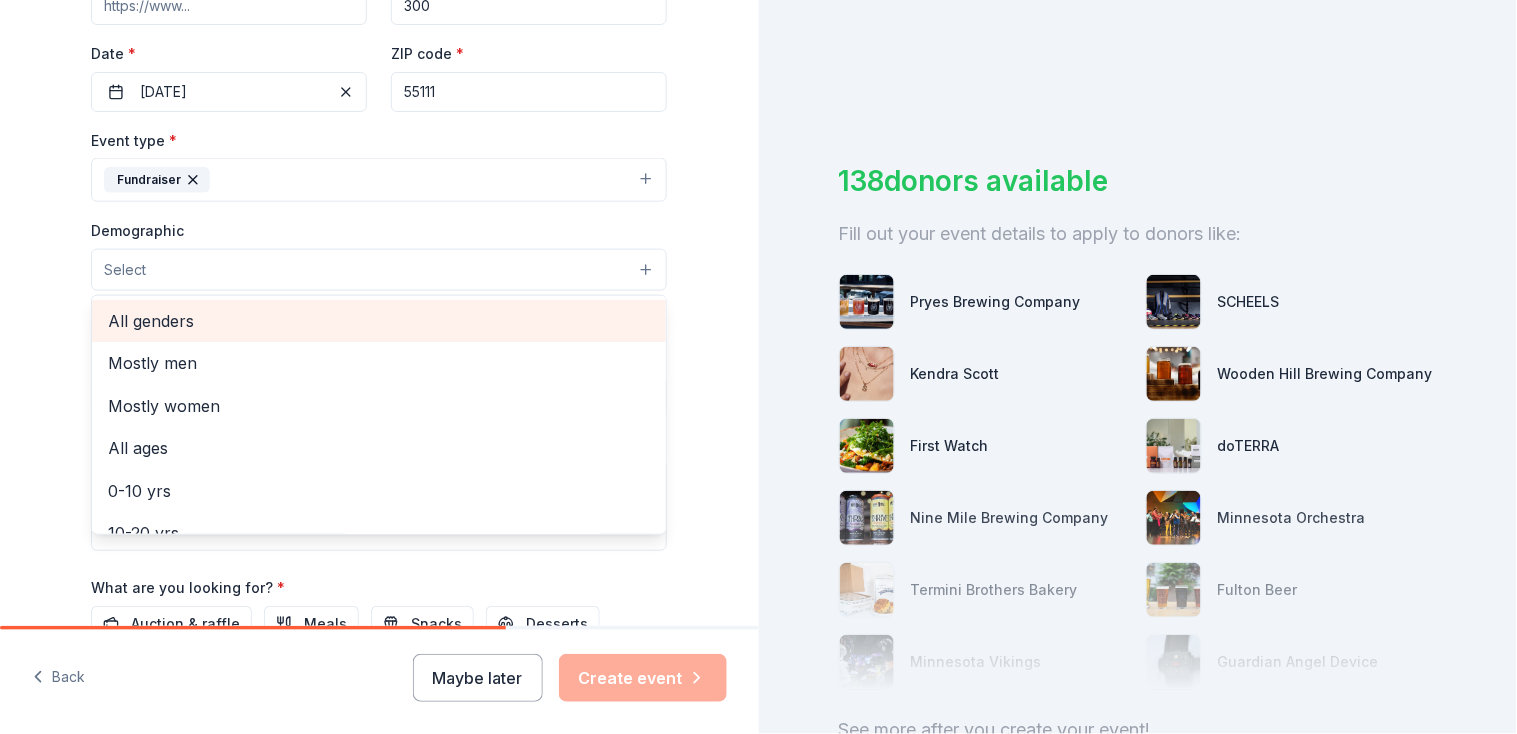 click on "All genders" at bounding box center (379, 321) 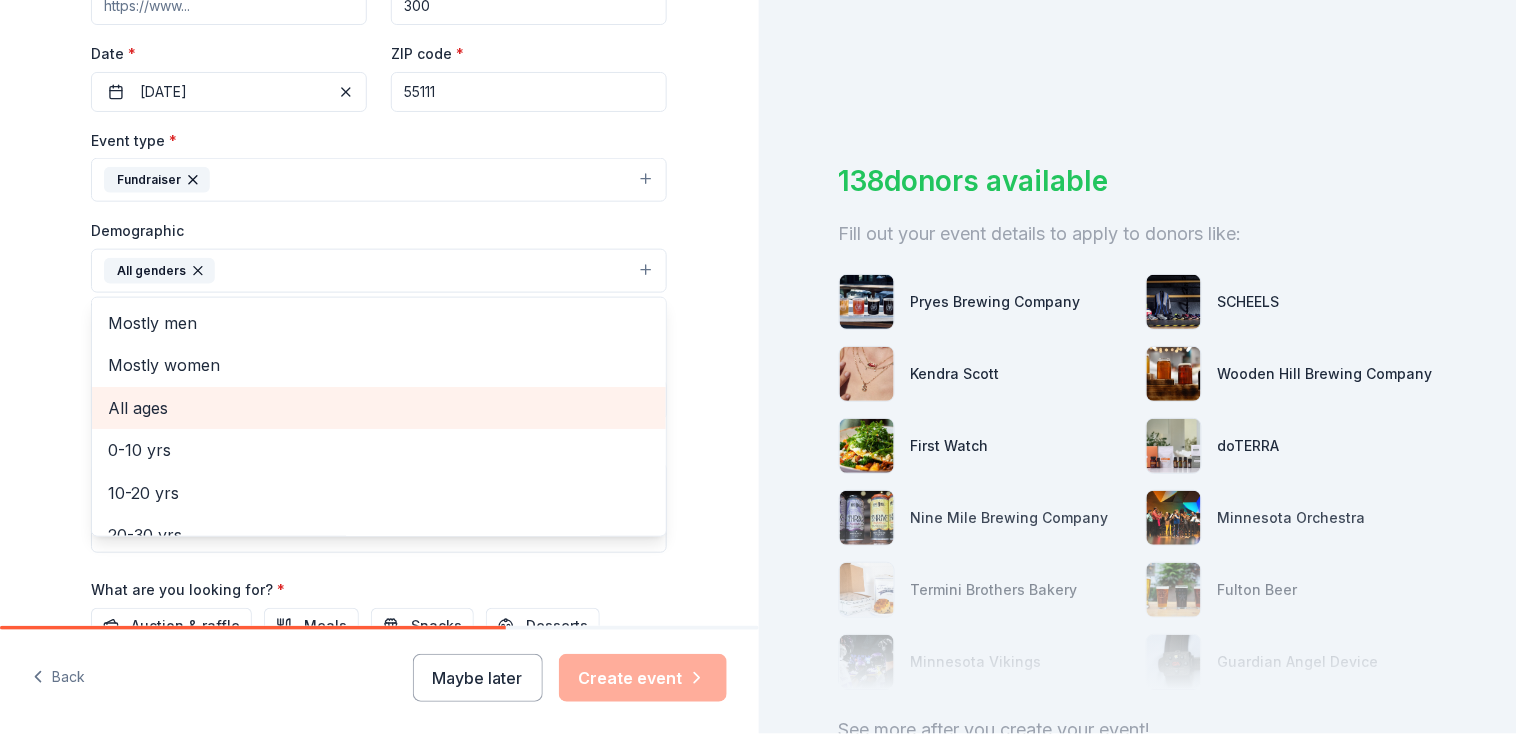 click on "All ages" at bounding box center (379, 408) 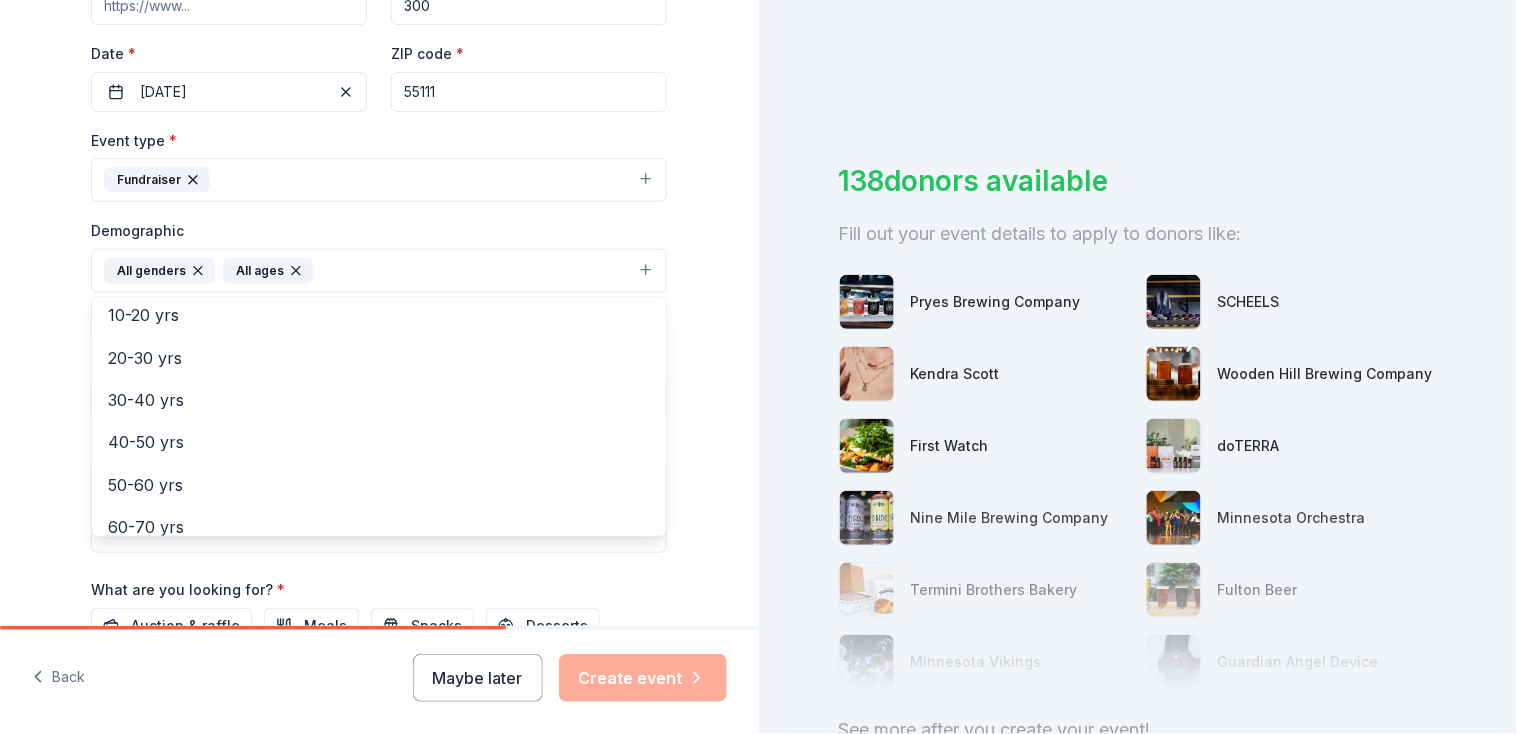 scroll, scrollTop: 235, scrollLeft: 0, axis: vertical 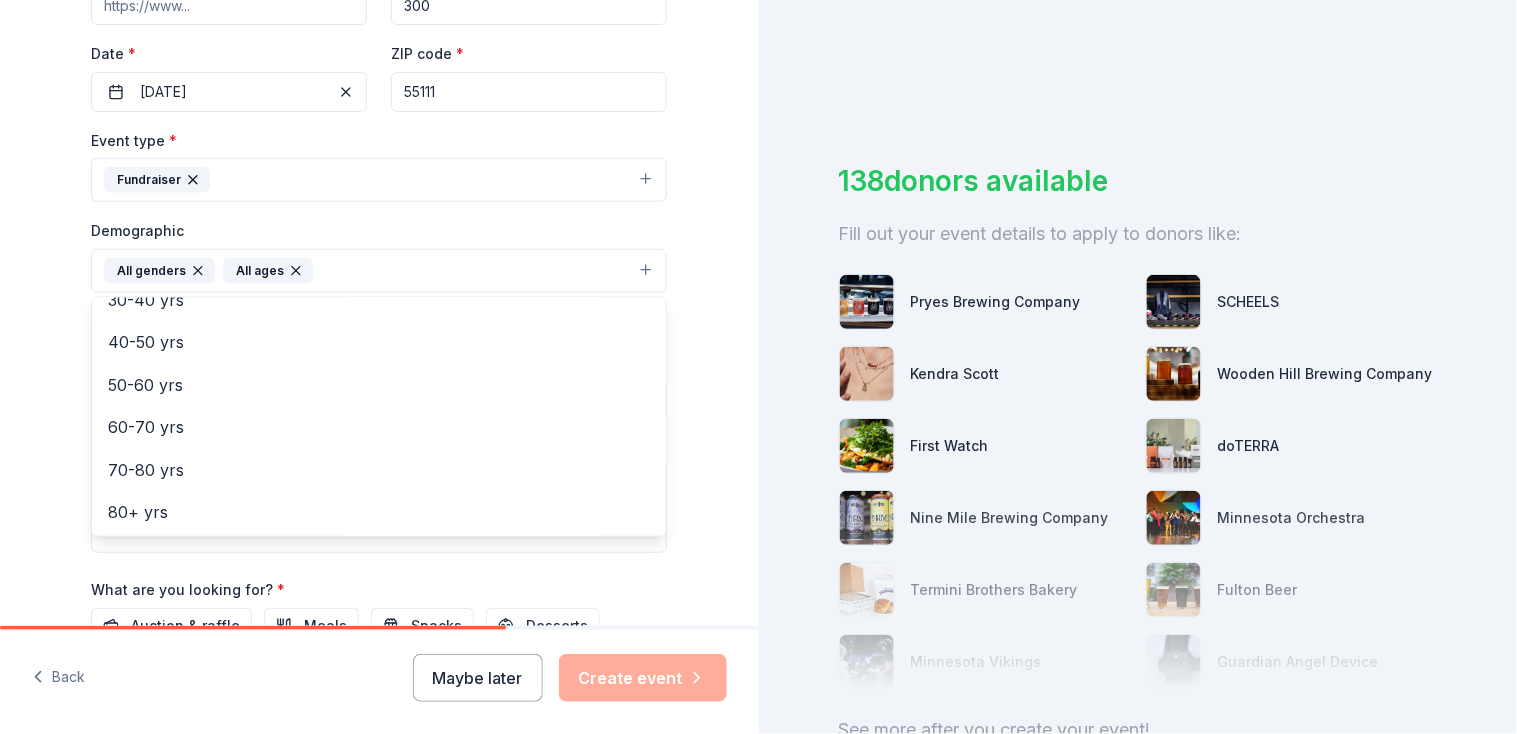 click on "Tell us about your event. We'll find in-kind donations you can apply for. Event name * Community Gala 14 /100 Event website Attendance * 300 Date * 10/25/2025 ZIP code * [POSTAL_CODE] Event type * Fundraiser Demographic All genders All ages Mostly men Mostly women 0-10 yrs 10-20 yrs 20-30 yrs 30-40 yrs 40-50 yrs 50-60 yrs 60-70 yrs 70-80 yrs 80+ yrs We use this information to help brands find events with their target demographic to sponsor their products. Mailing address Apt/unit Description What are you looking for? * Auction & raffle Meals Snacks Desserts Alcohol Beverages Send me reminders Email me reminders of donor application deadlines Recurring event" at bounding box center [379, 224] 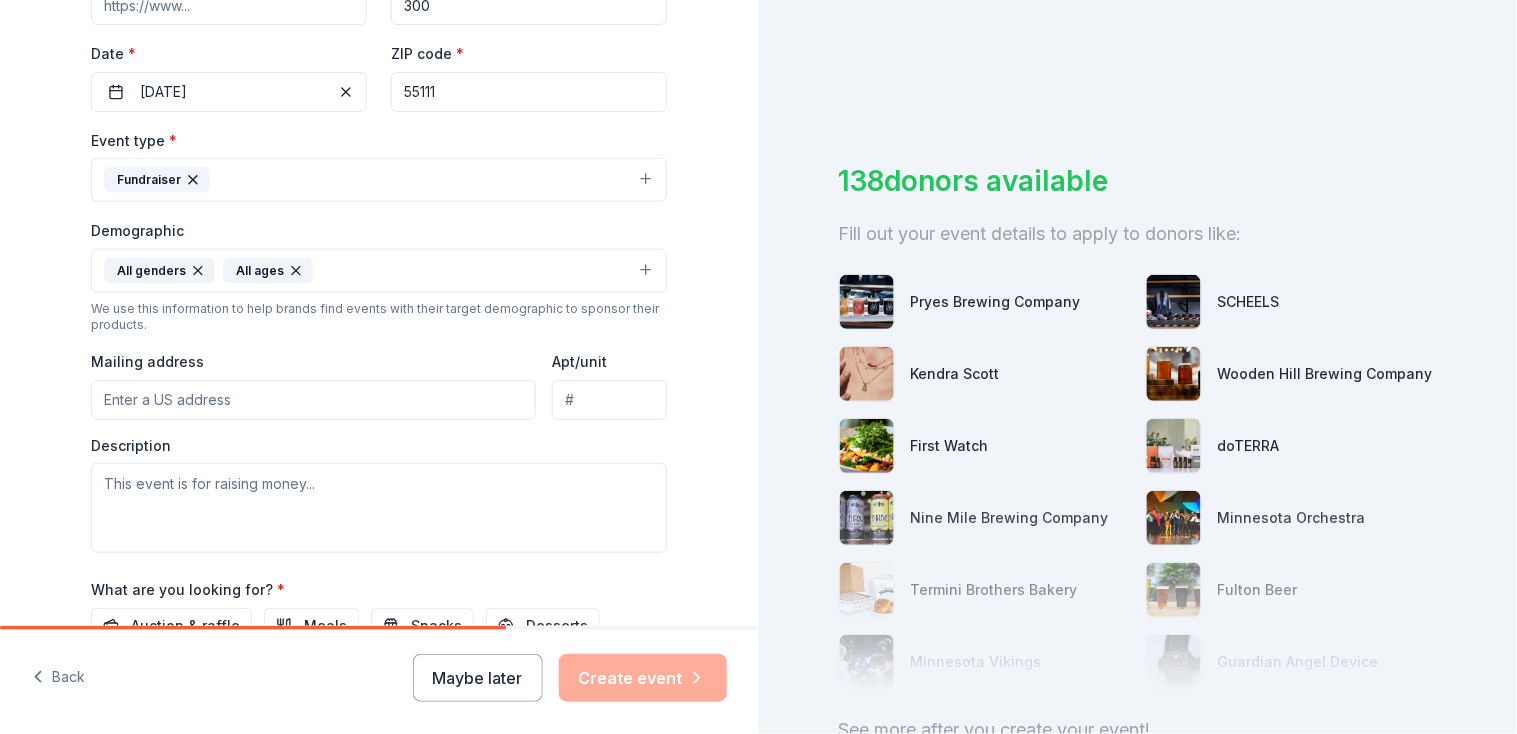 click on "Mailing address" at bounding box center (313, 400) 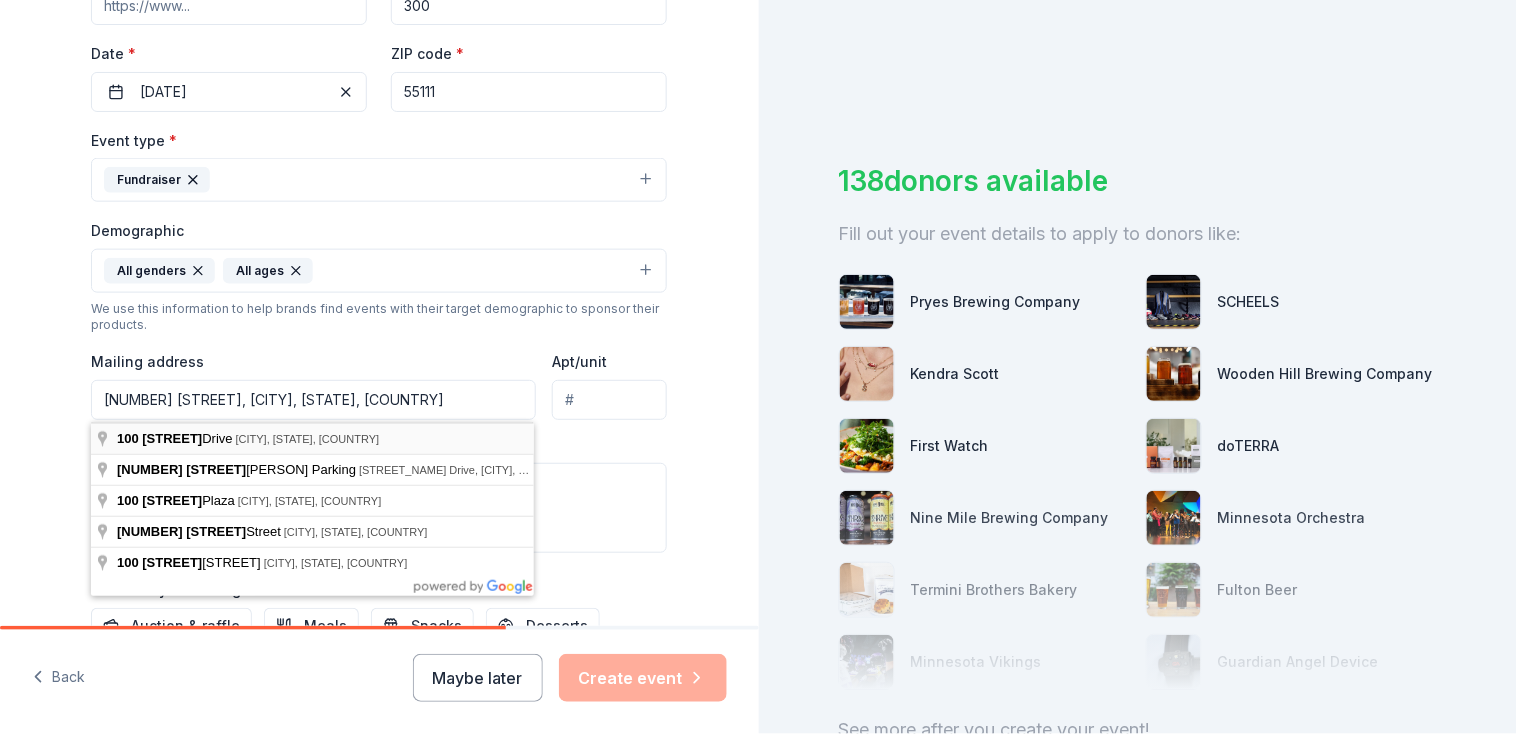 type on "[NUMBER] [STREET], [CITY], [STATE], [POSTAL_CODE]" 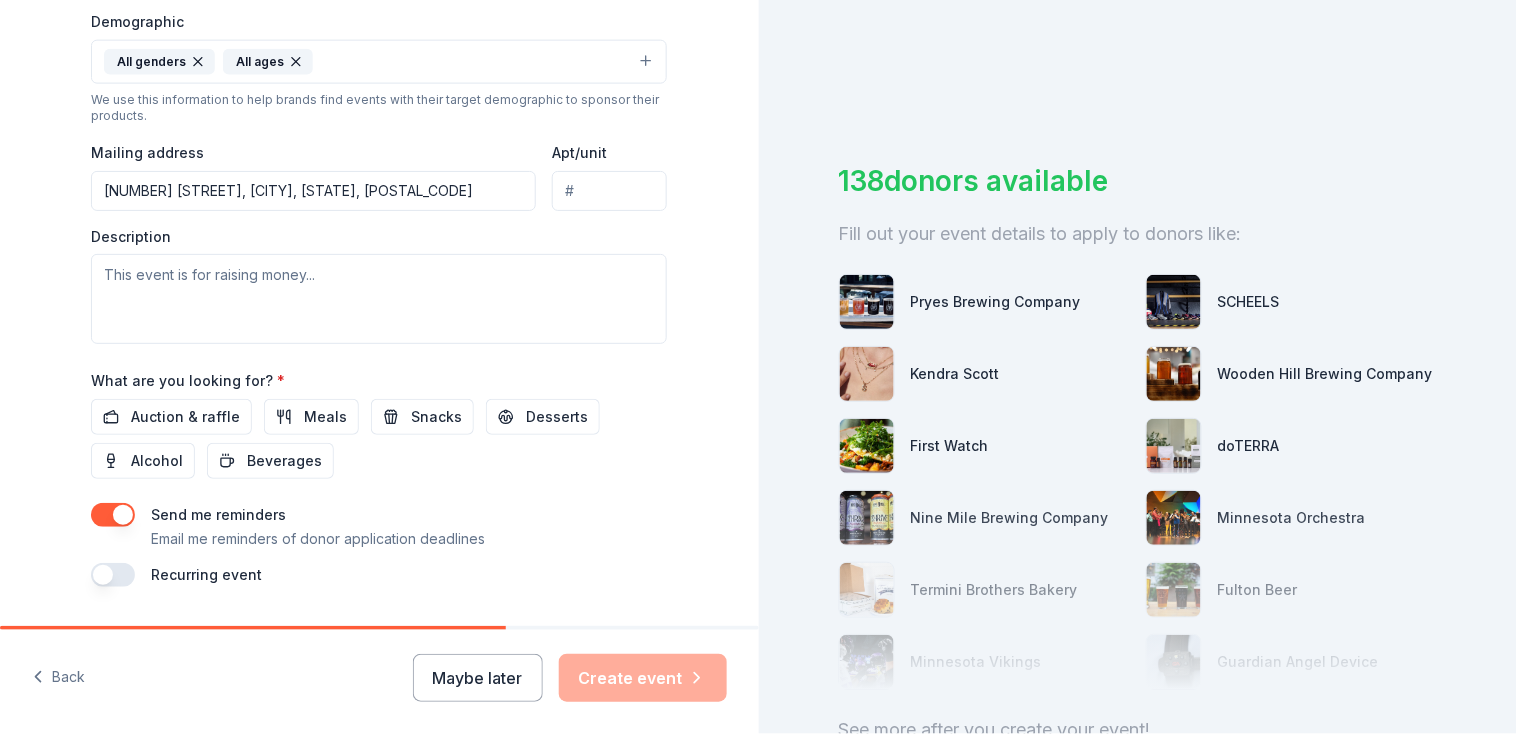 scroll, scrollTop: 711, scrollLeft: 0, axis: vertical 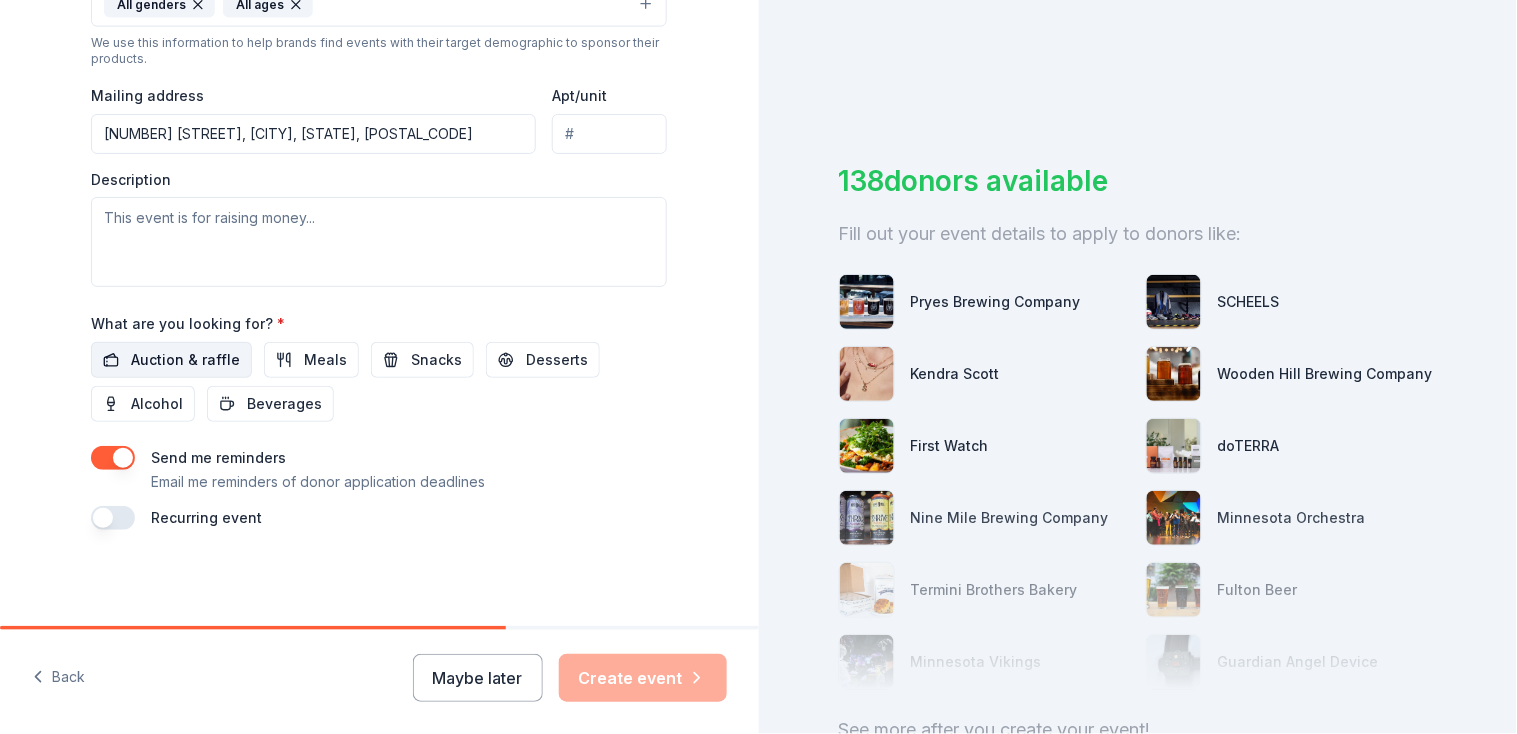 click on "Auction & raffle" at bounding box center [185, 360] 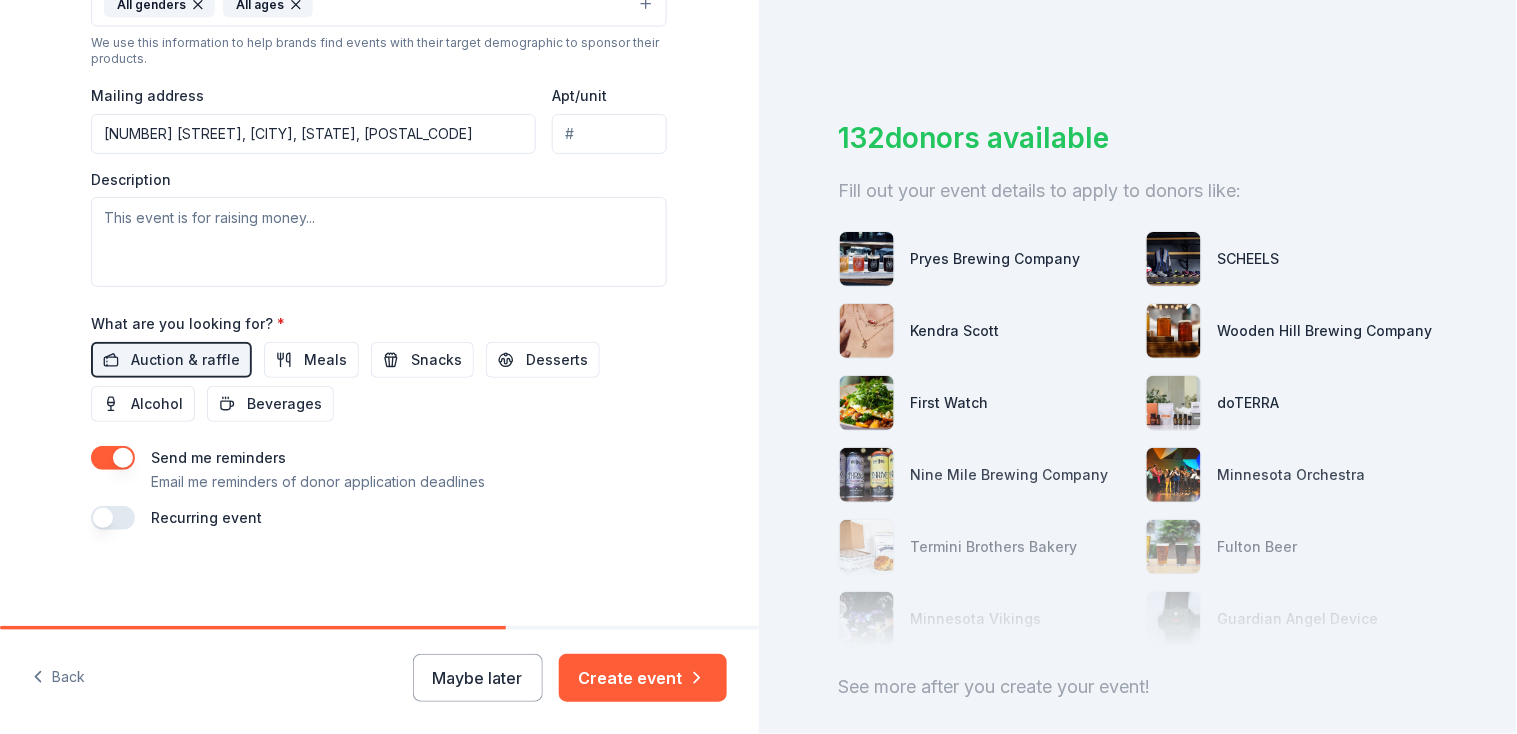 scroll, scrollTop: 41, scrollLeft: 0, axis: vertical 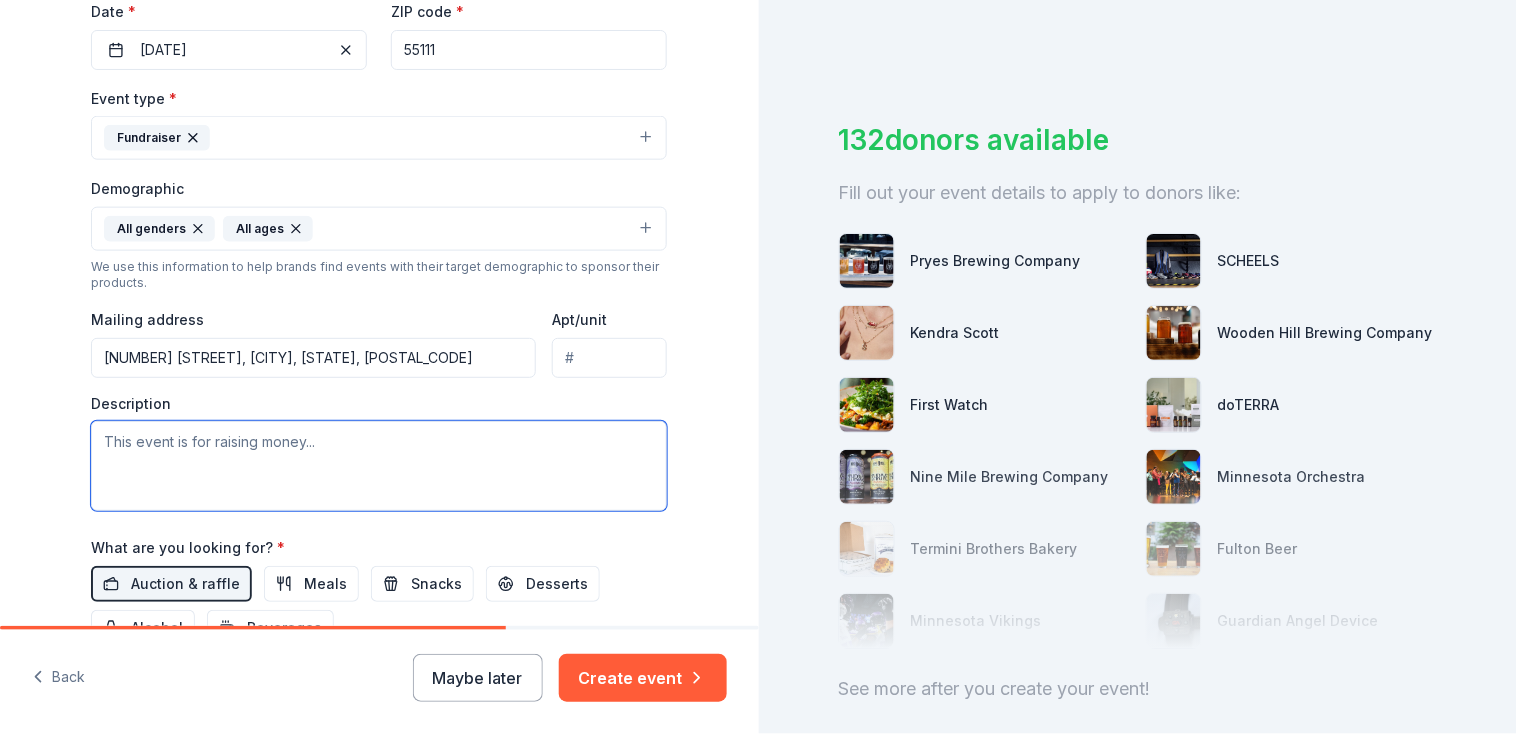 click at bounding box center [379, 466] 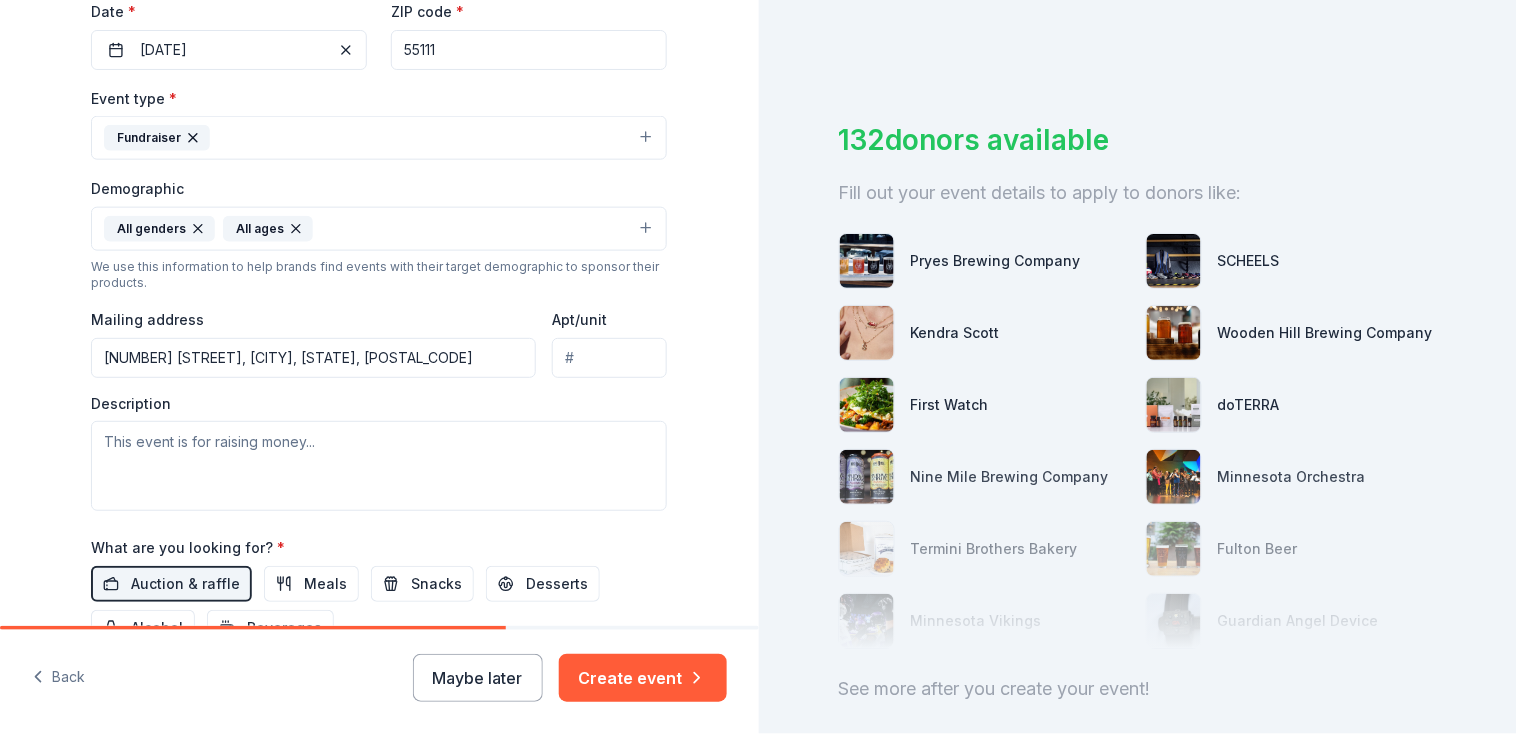 type 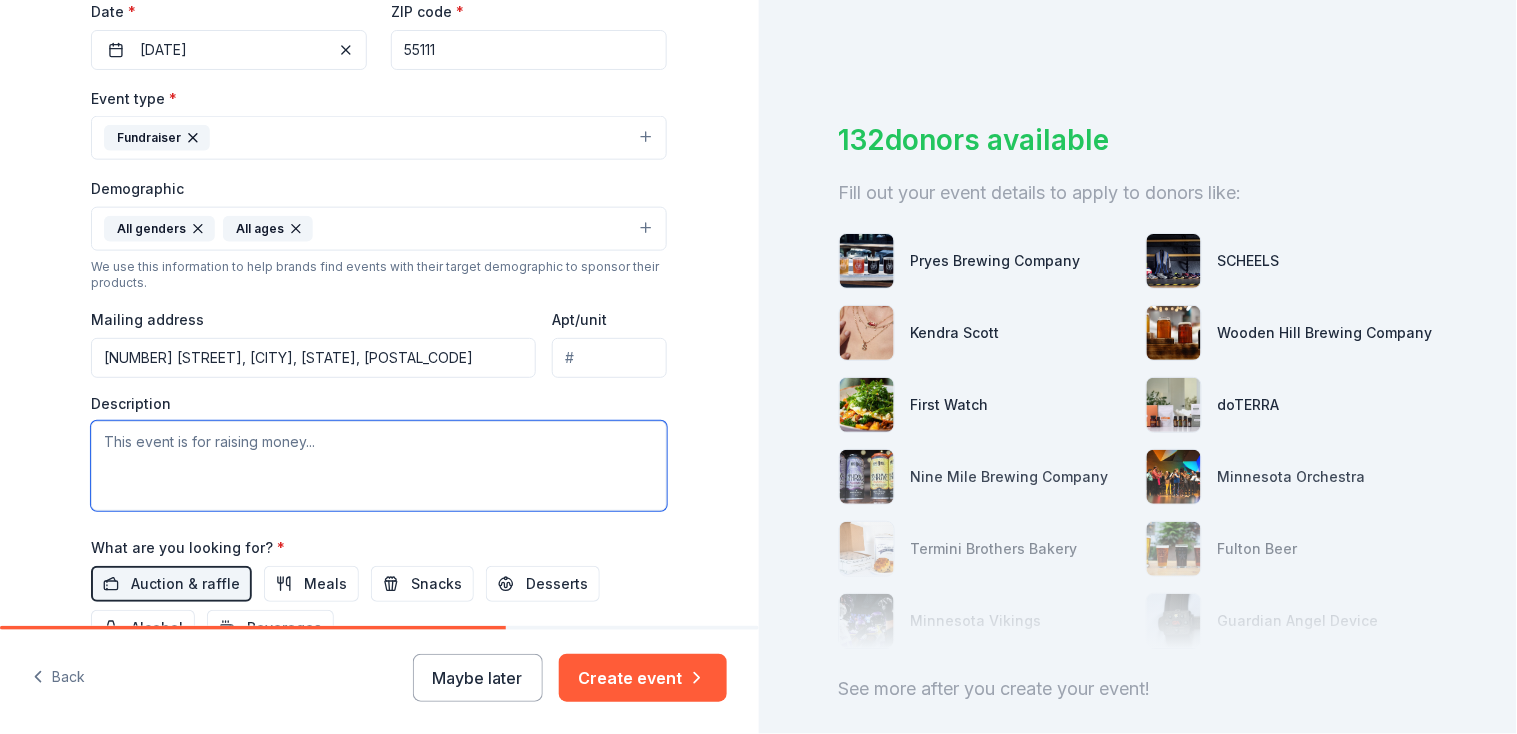 click at bounding box center [379, 466] 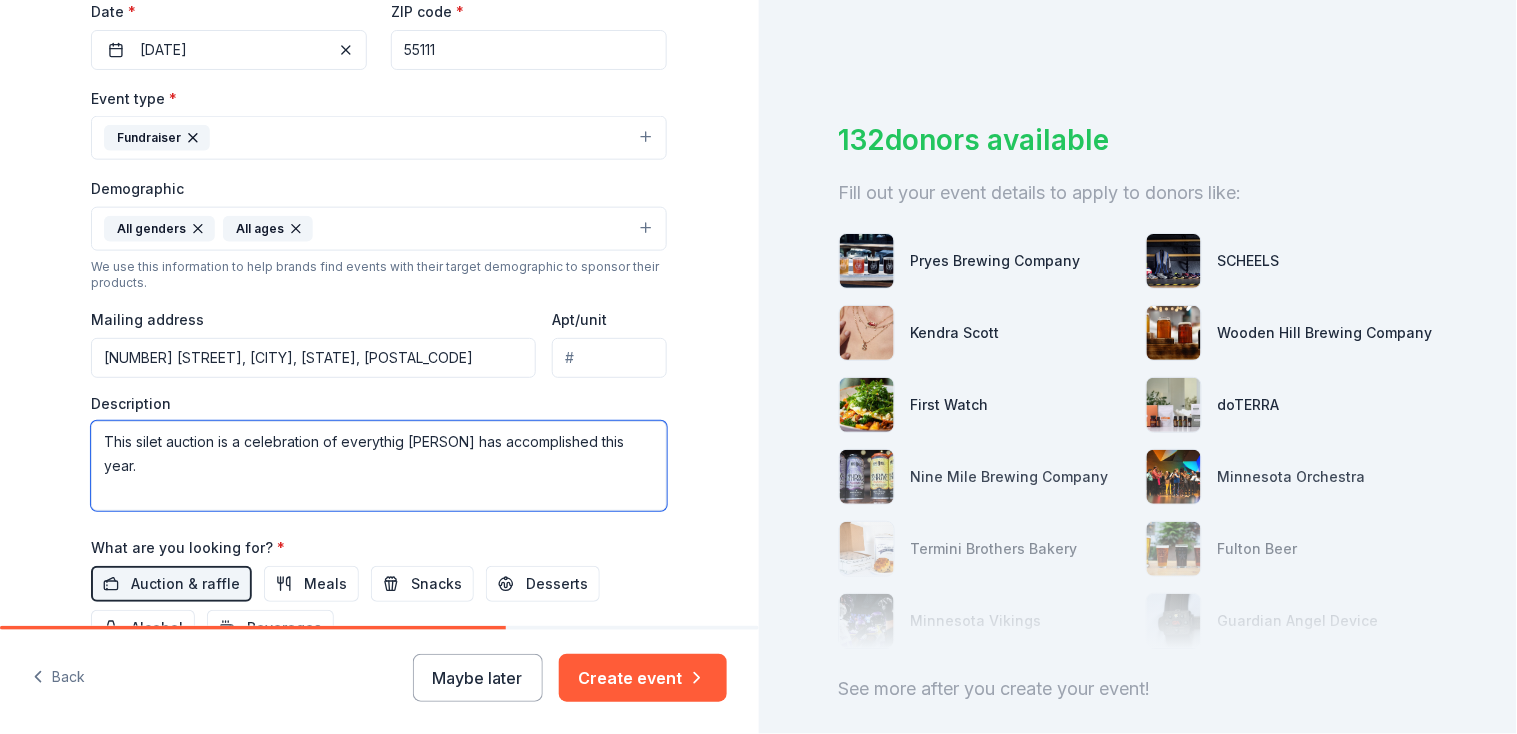 drag, startPoint x: 137, startPoint y: 445, endPoint x: 213, endPoint y: 454, distance: 76.53104 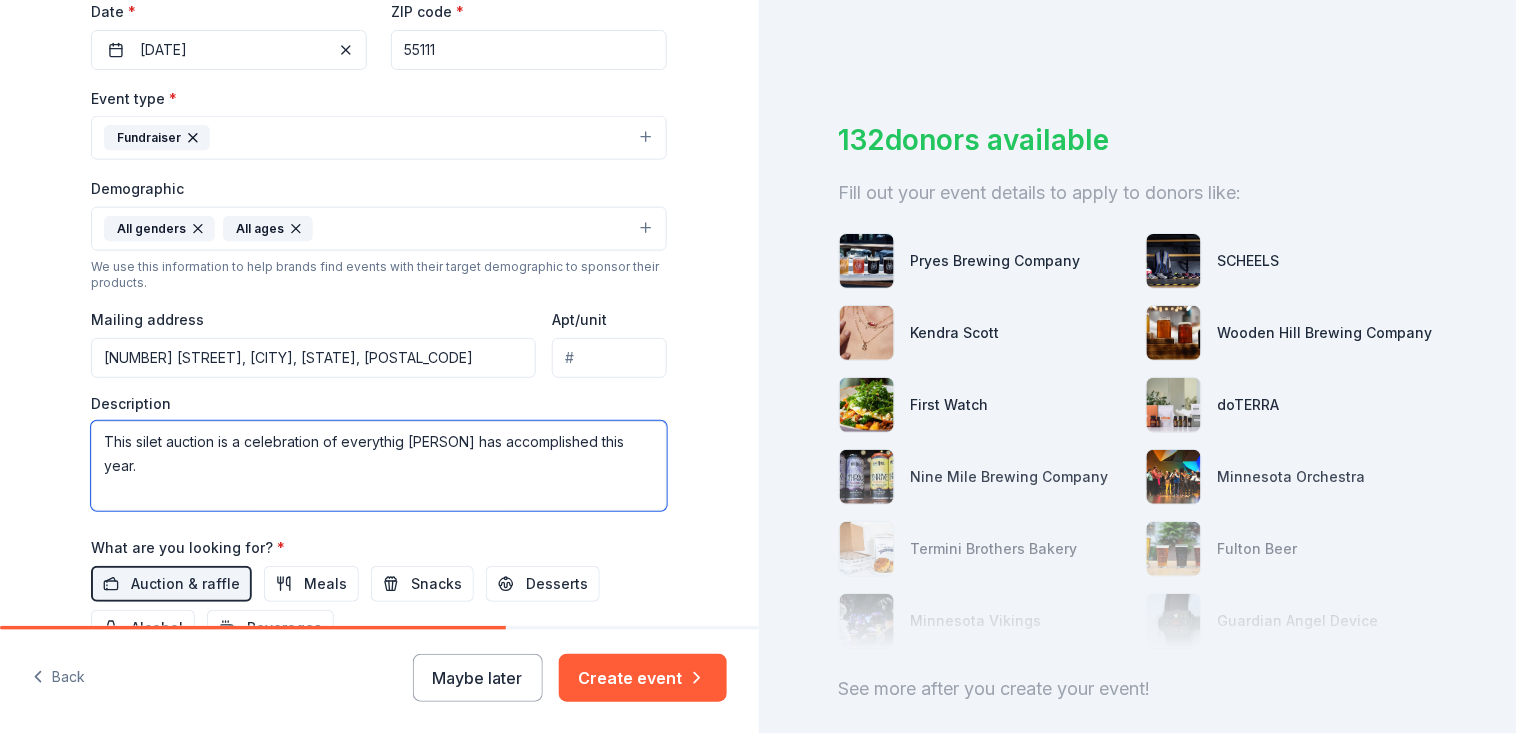 click on "This silet auction is a celebration of everythig [PERSON] has accomplished this year." at bounding box center (379, 466) 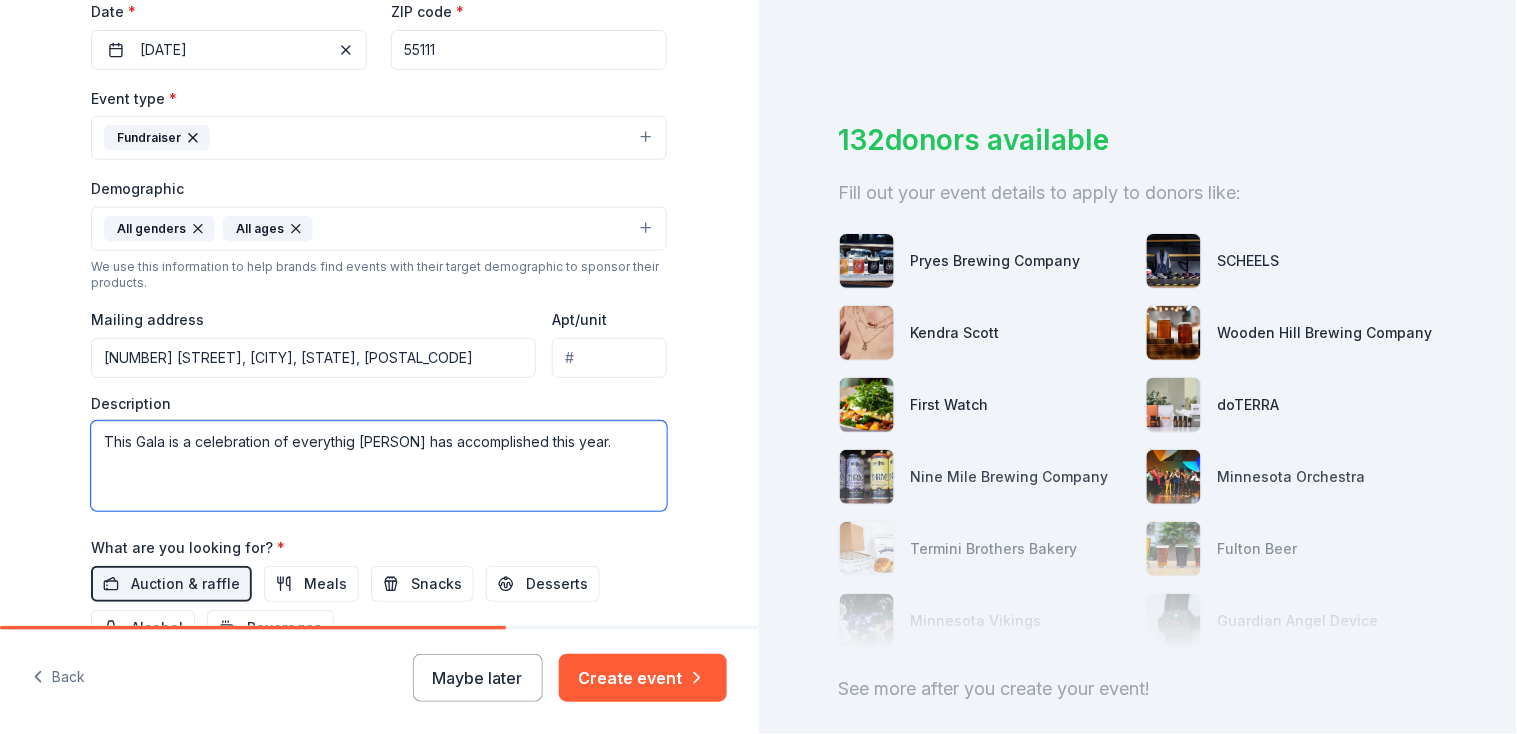 click on "This Gala is a celebration of everythig [PERSON] has accomplished this year." at bounding box center [379, 466] 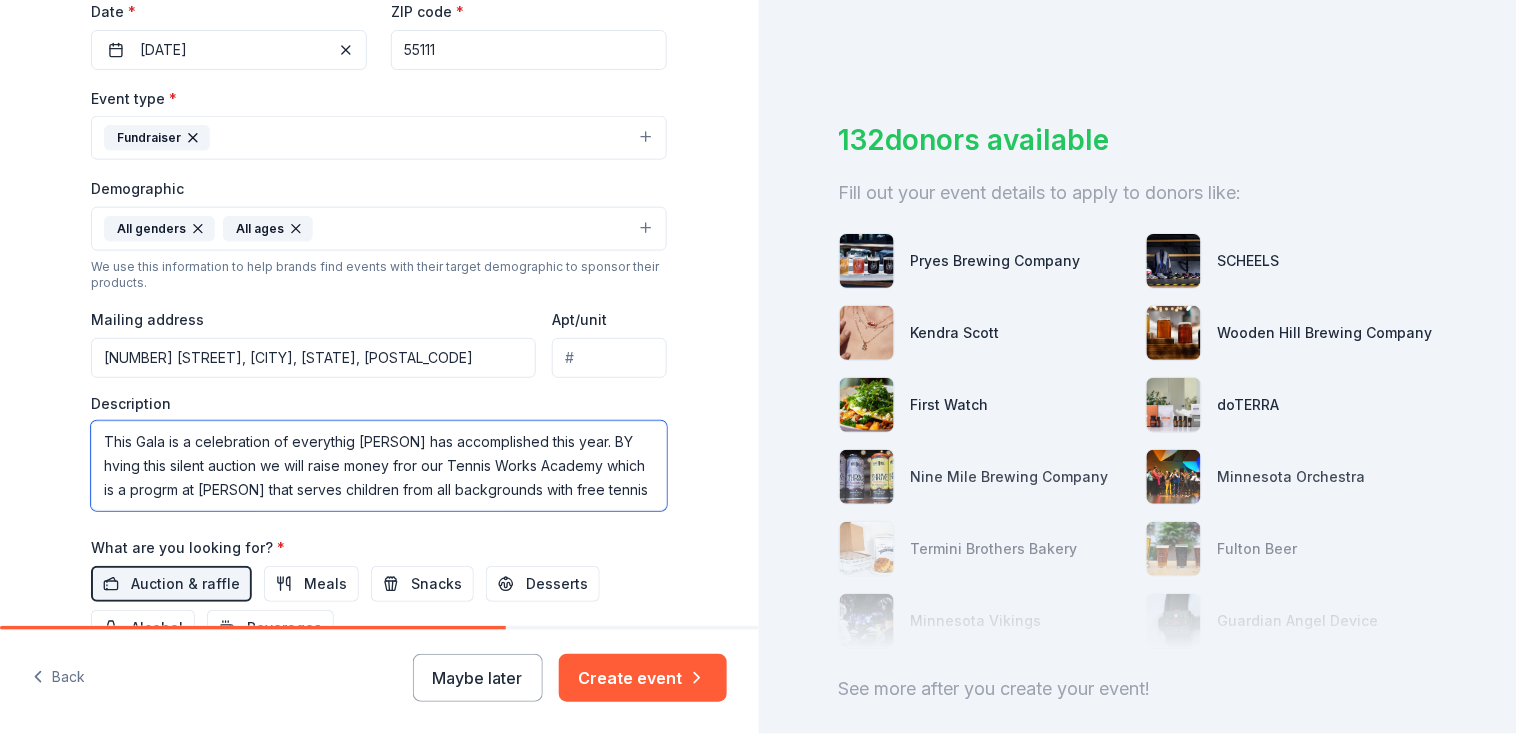 scroll, scrollTop: 12, scrollLeft: 0, axis: vertical 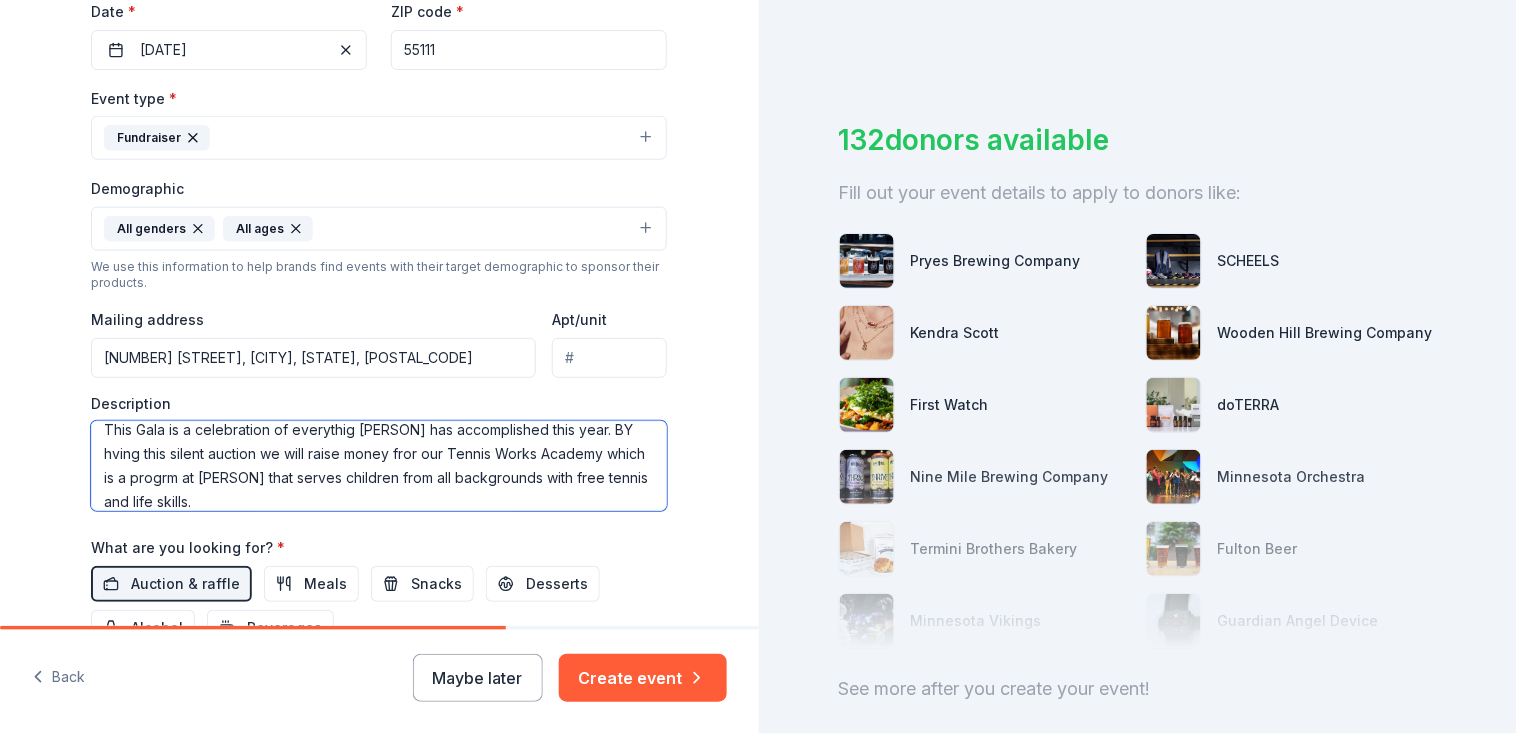 click on "This Gala is a celebration of everythig [PERSON] has accomplished this year. BY hving this silent auction we will raise money fror our Tennis Works Academy which is a progrm at [PERSON] that serves children from all backgrounds with free tennis and life skills." at bounding box center (379, 466) 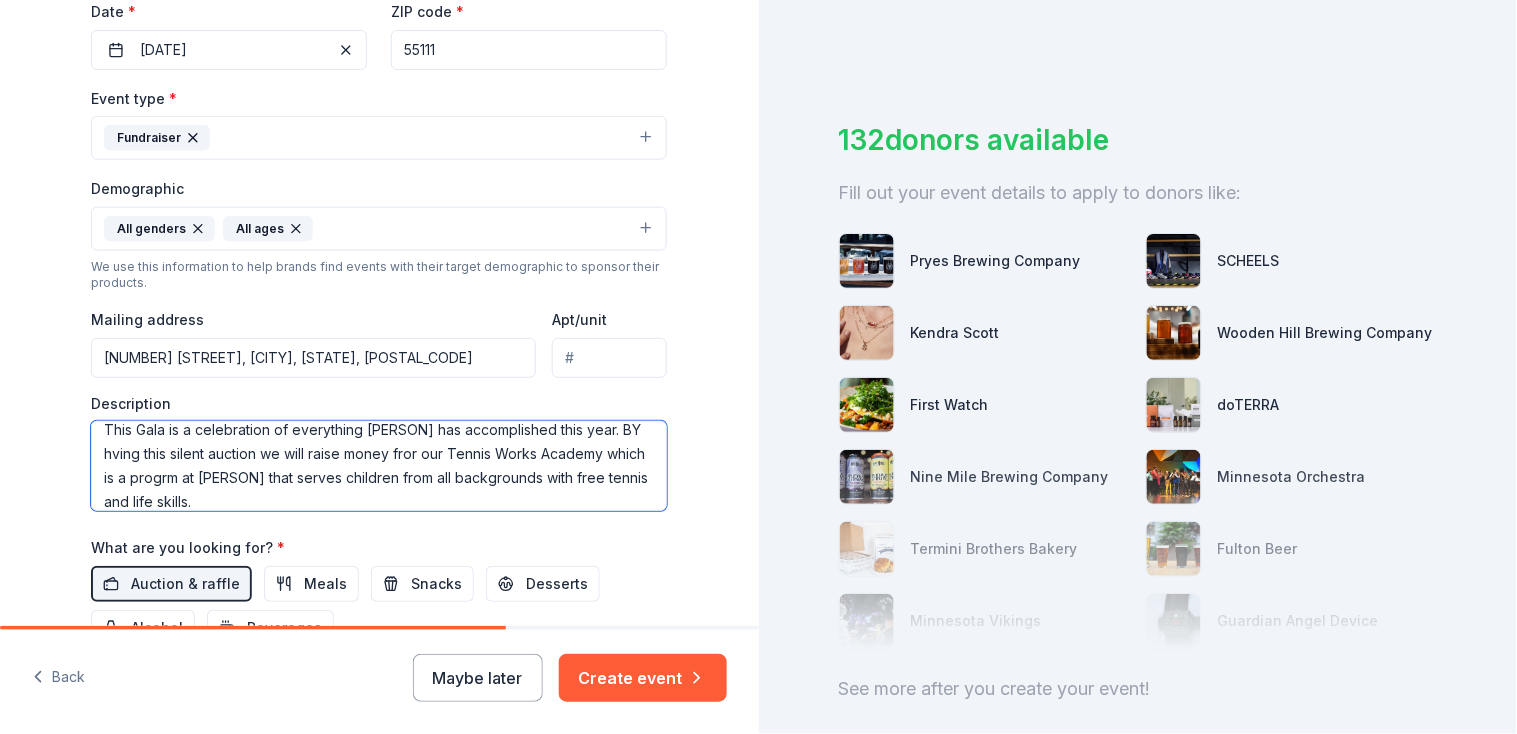 scroll, scrollTop: 10, scrollLeft: 0, axis: vertical 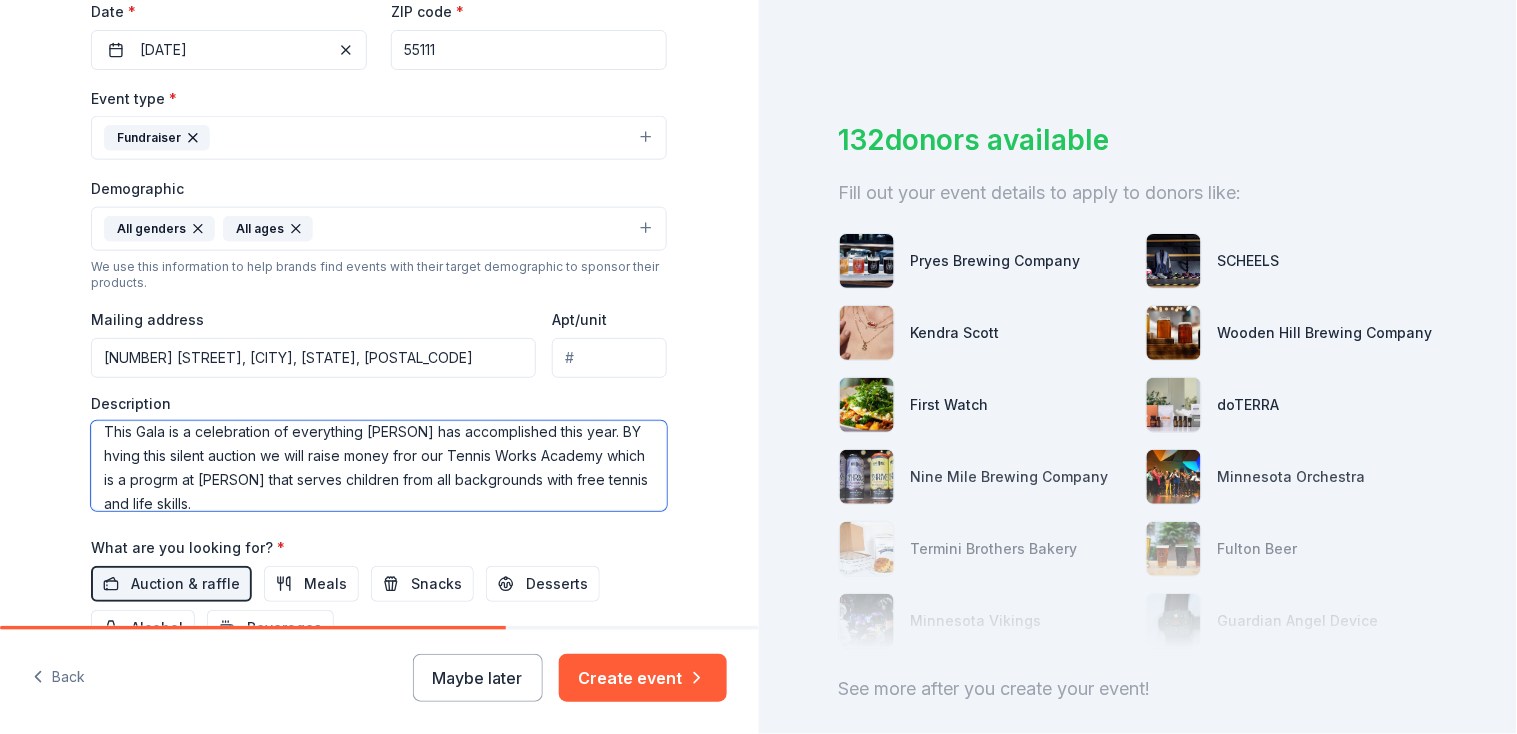 click on "This Gala is a celebration of everything [PERSON] has accomplished this year. BY hving this silent auction we will raise money fror our Tennis Works Academy which is a progrm at [PERSON] that serves children from all backgrounds with free tennis and life skills." at bounding box center (379, 466) 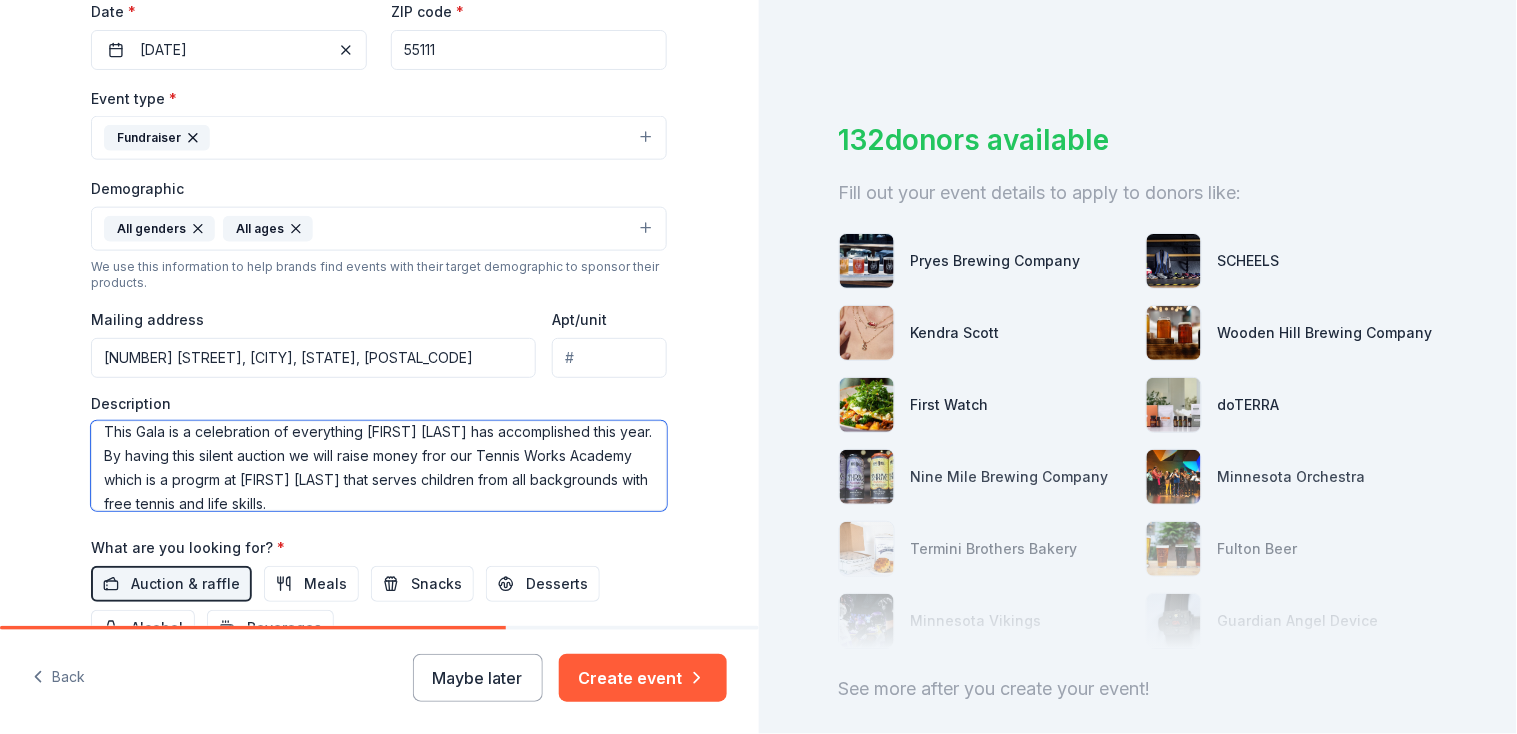 click on "This Gala is a celebration of everything [FIRST] [LAST] has accomplished this year. By having this silent auction we will raise money fror our Tennis Works Academy which is a progrm at [FIRST] [LAST] that serves children from all backgrounds with free tennis and life skills." at bounding box center (379, 466) 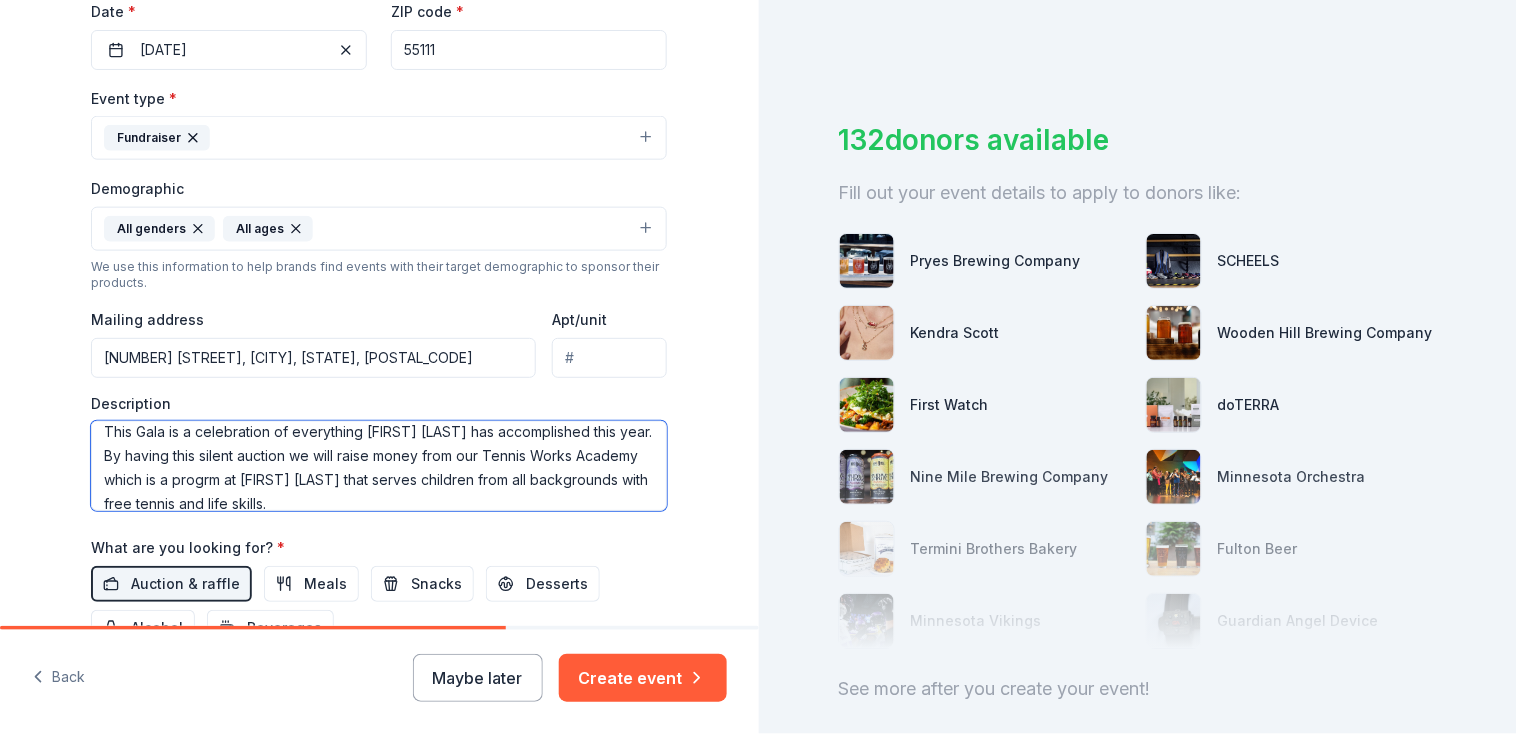 click on "This Gala is a celebration of everything [FIRST] [LAST] has accomplished this year. By having this silent auction we will raise money from our Tennis Works Academy which is a progrm at [FIRST] [LAST] that serves children from all backgrounds with free tennis and life skills." at bounding box center [379, 466] 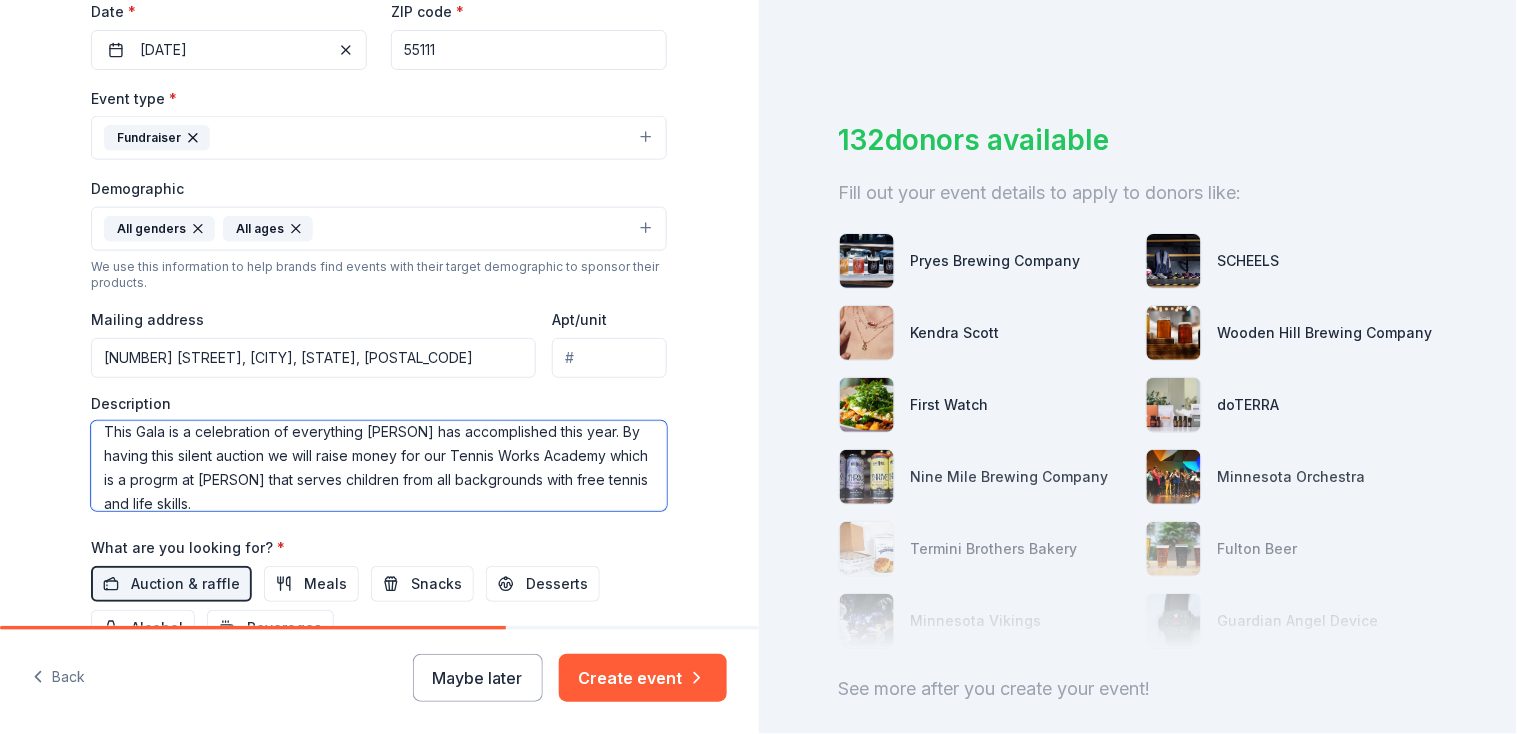click on "This Gala is a celebration of everything [PERSON] has accomplished this year. By having this silent auction we will raise money for our Tennis Works Academy which is a progrm at [PERSON] that serves children from all backgrounds with free tennis and life skills." at bounding box center [379, 466] 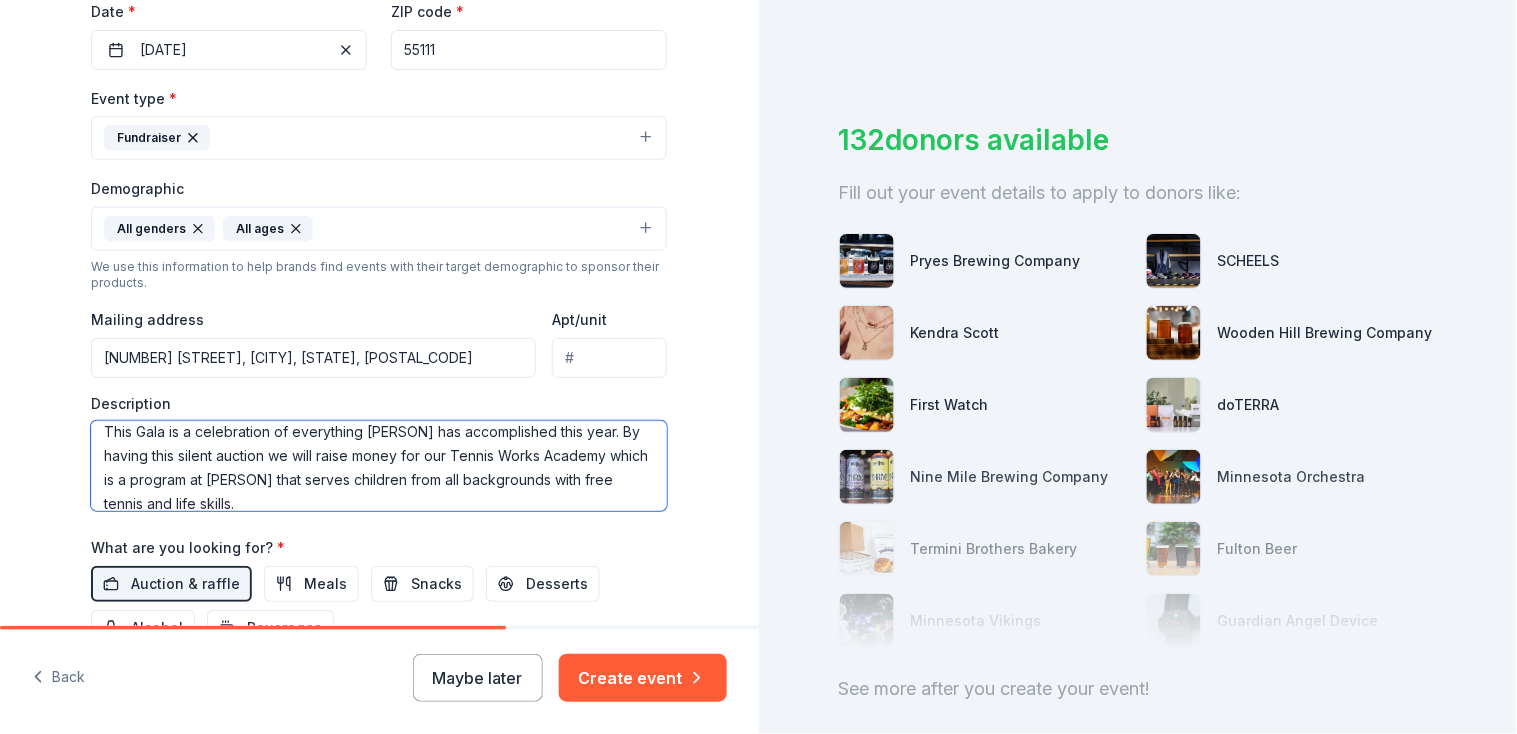 click on "This Gala is a celebration of everything [PERSON] has accomplished this year. By having this silent auction we will raise money for our Tennis Works Academy which is a program at [PERSON] that serves children from all backgrounds with free tennis and life skills." at bounding box center (379, 466) 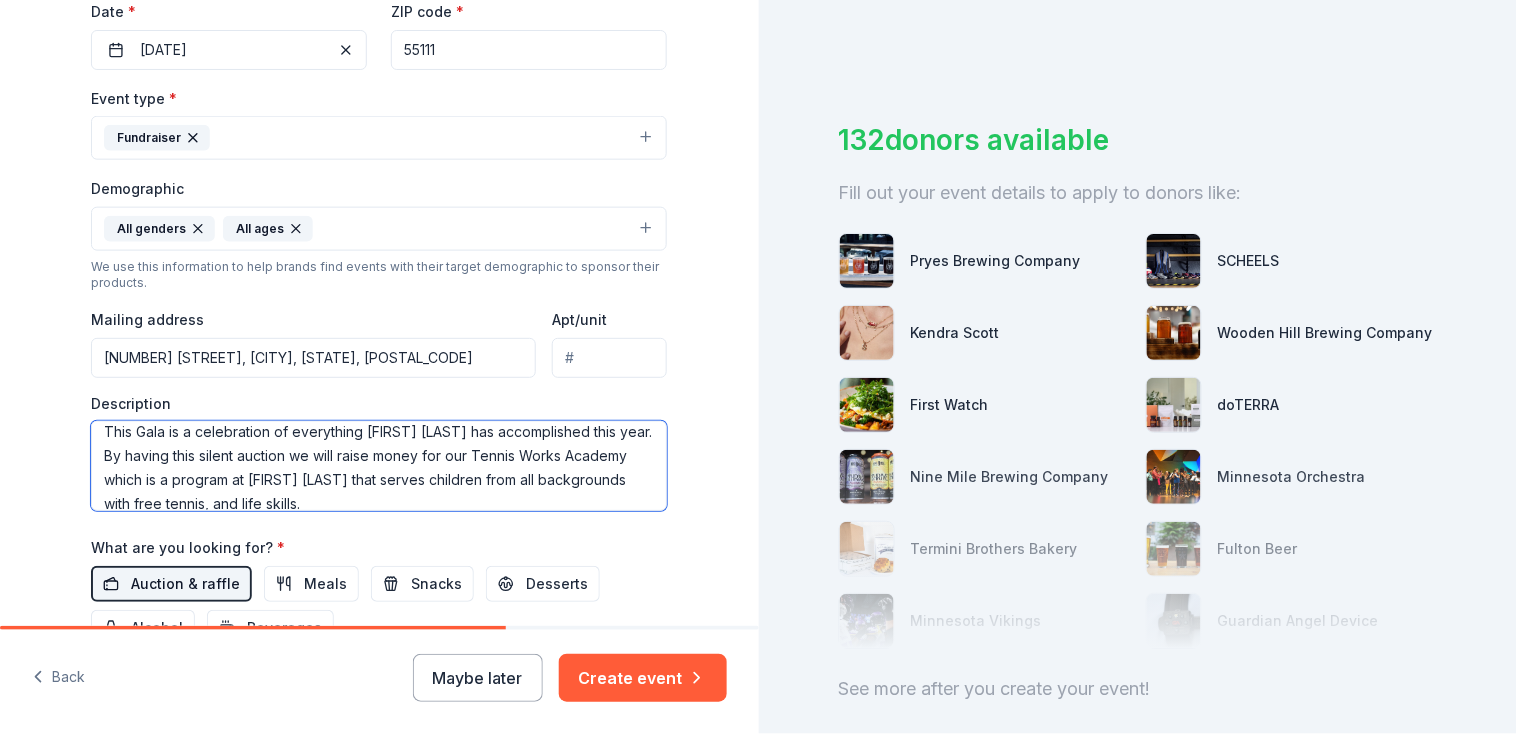 scroll, scrollTop: 12, scrollLeft: 0, axis: vertical 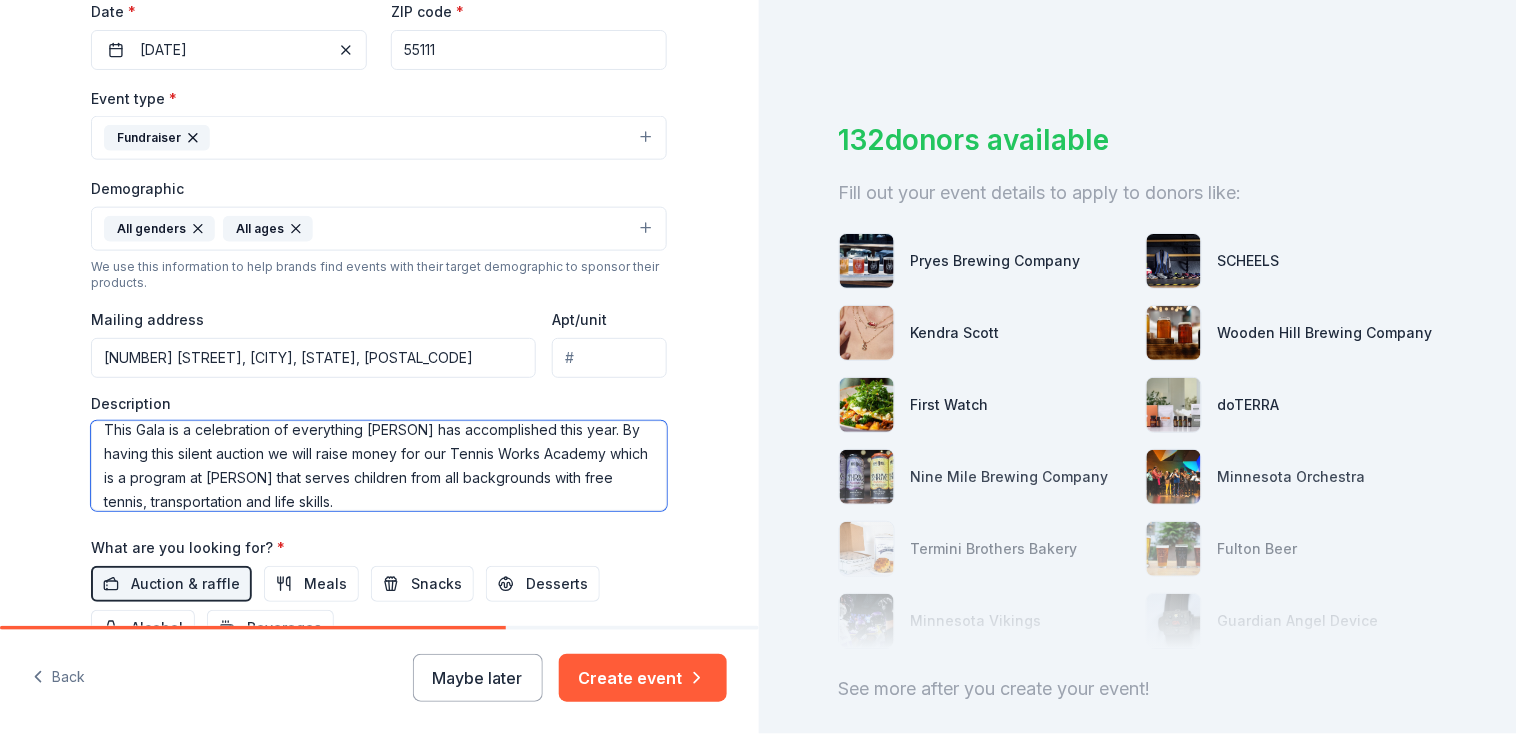 type on "This Gala is a celebration of everything [PERSON] has accomplished this year. By having this silent auction we will raise money for our Tennis Works Academy which is a program at [PERSON] that serves children from all backgrounds with free tennis, transportation and life skills." 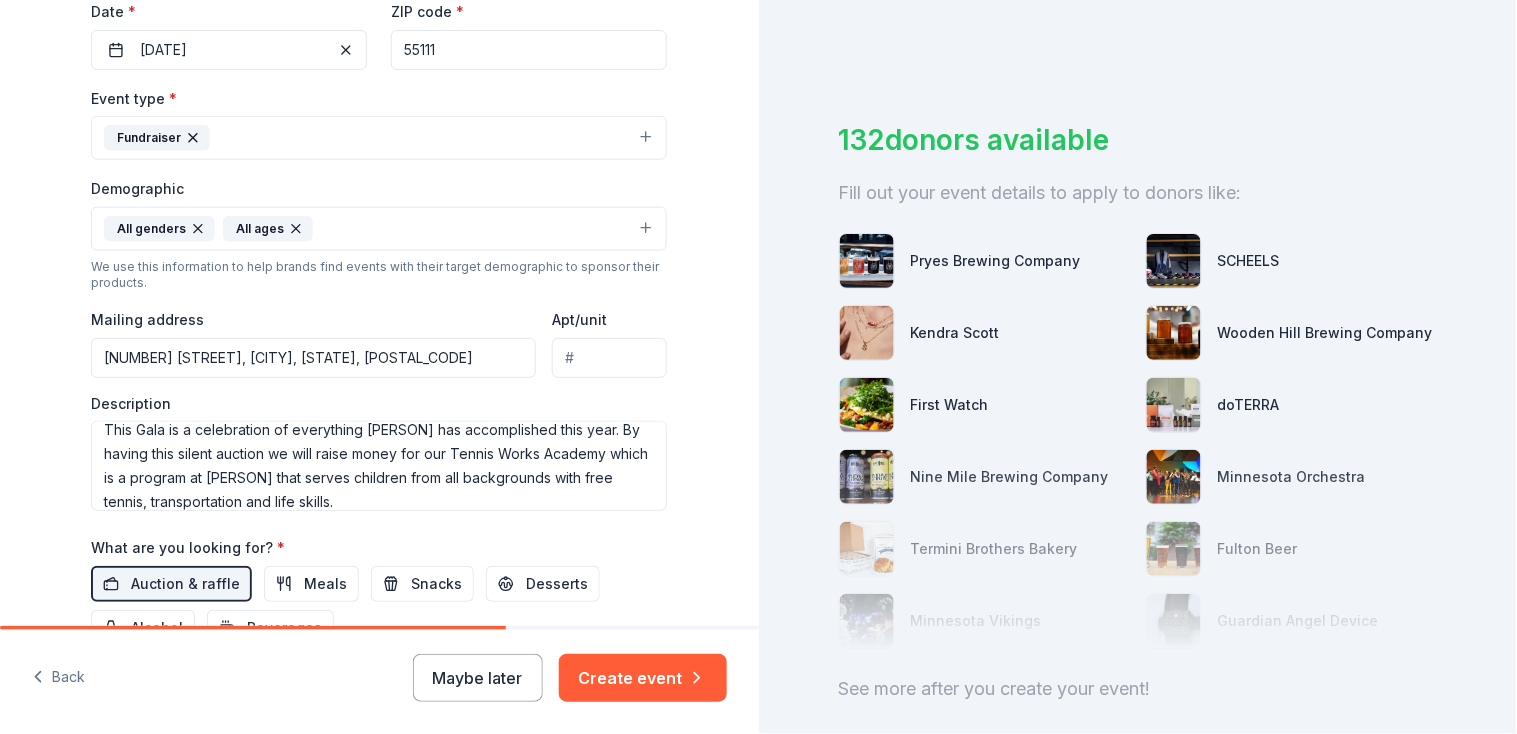 click on "Event name * Community Gala 14 /100 Event website Attendance * 300 Date * 10/25/2025 ZIP code * [POSTAL_CODE] Event type * Fundraiser Demographic All genders All ages We use this information to help brands find events with their target demographic to sponsor their products. Mailing address [NUMBER] [PERSON] [CITY], [STATE], [POSTAL_CODE] Apt/unit Description This Gala is a celebration of everything [PERSON] has accomplished this year. By having this silent auction we will raise money for our Tennis Works Academy which is a program at [PERSON] that serves children from all backgrounds with free tennis, transportation and life skills. What are you looking for? * Auction & raffle Meals Snacks Desserts Alcohol Beverages Send me reminders Email me reminders of donor application deadlines Recurring event" at bounding box center [379, 290] 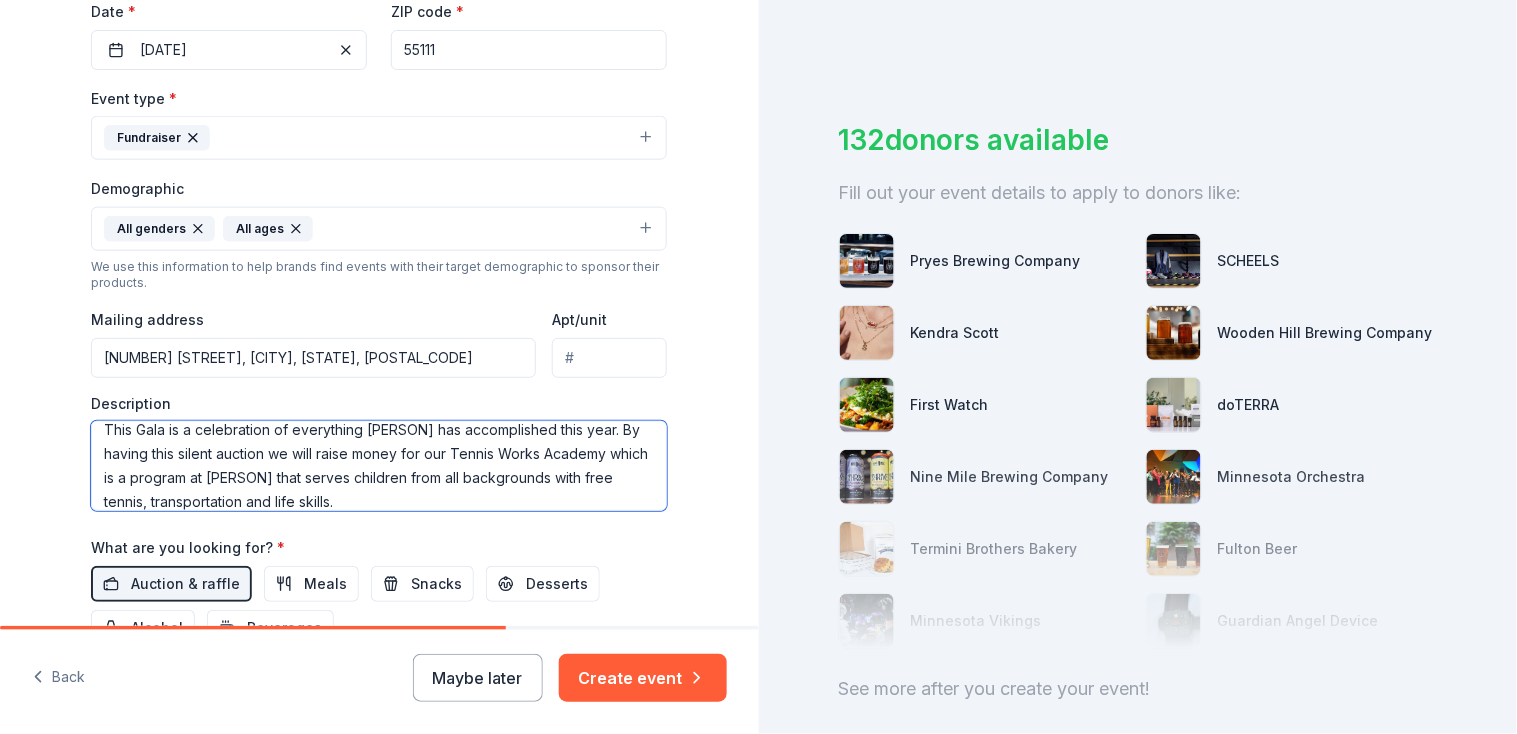 click on "This Gala is a celebration of everything [PERSON] has accomplished this year. By having this silent auction we will raise money for our Tennis Works Academy which is a program at [PERSON] that serves children from all backgrounds with free tennis, transportation and life skills." at bounding box center (379, 466) 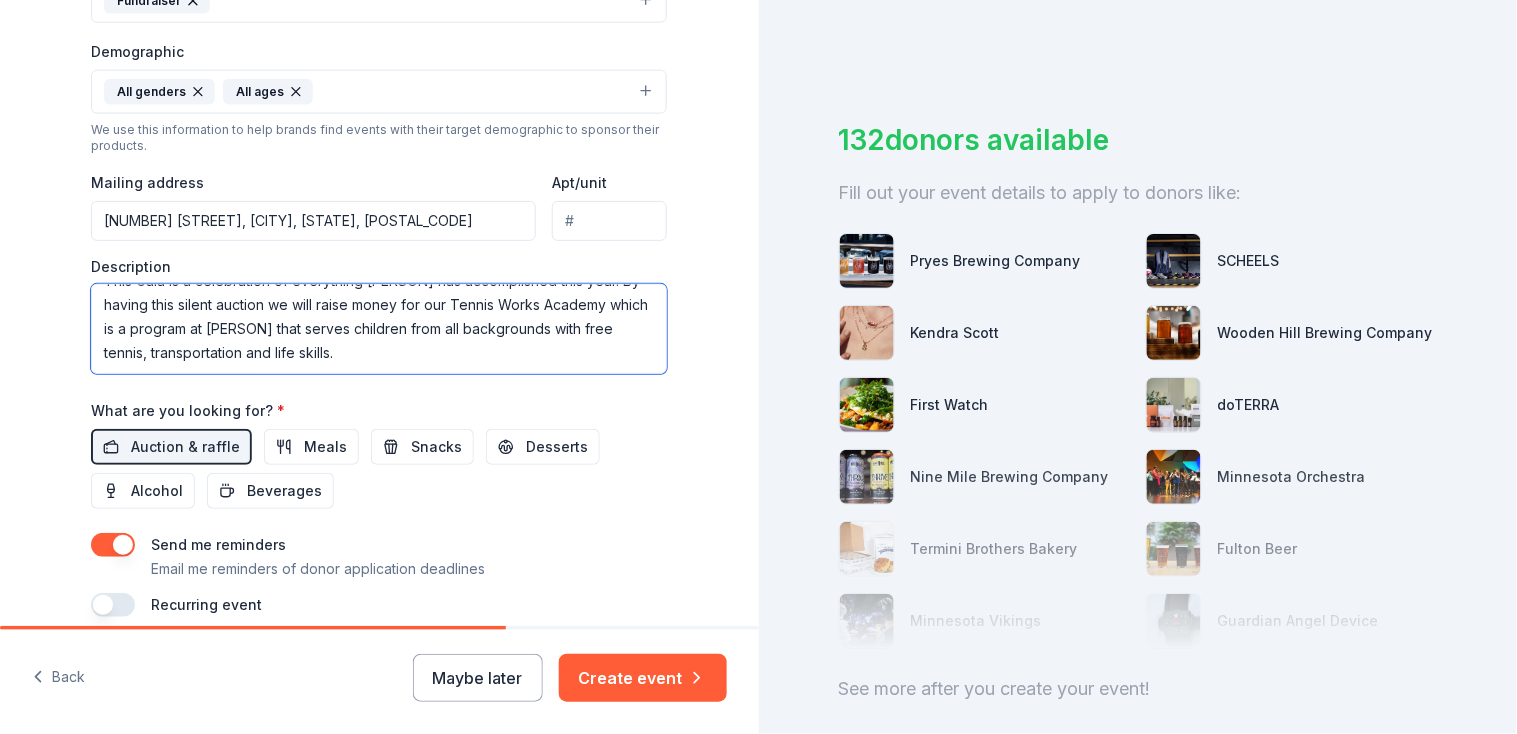 scroll, scrollTop: 711, scrollLeft: 0, axis: vertical 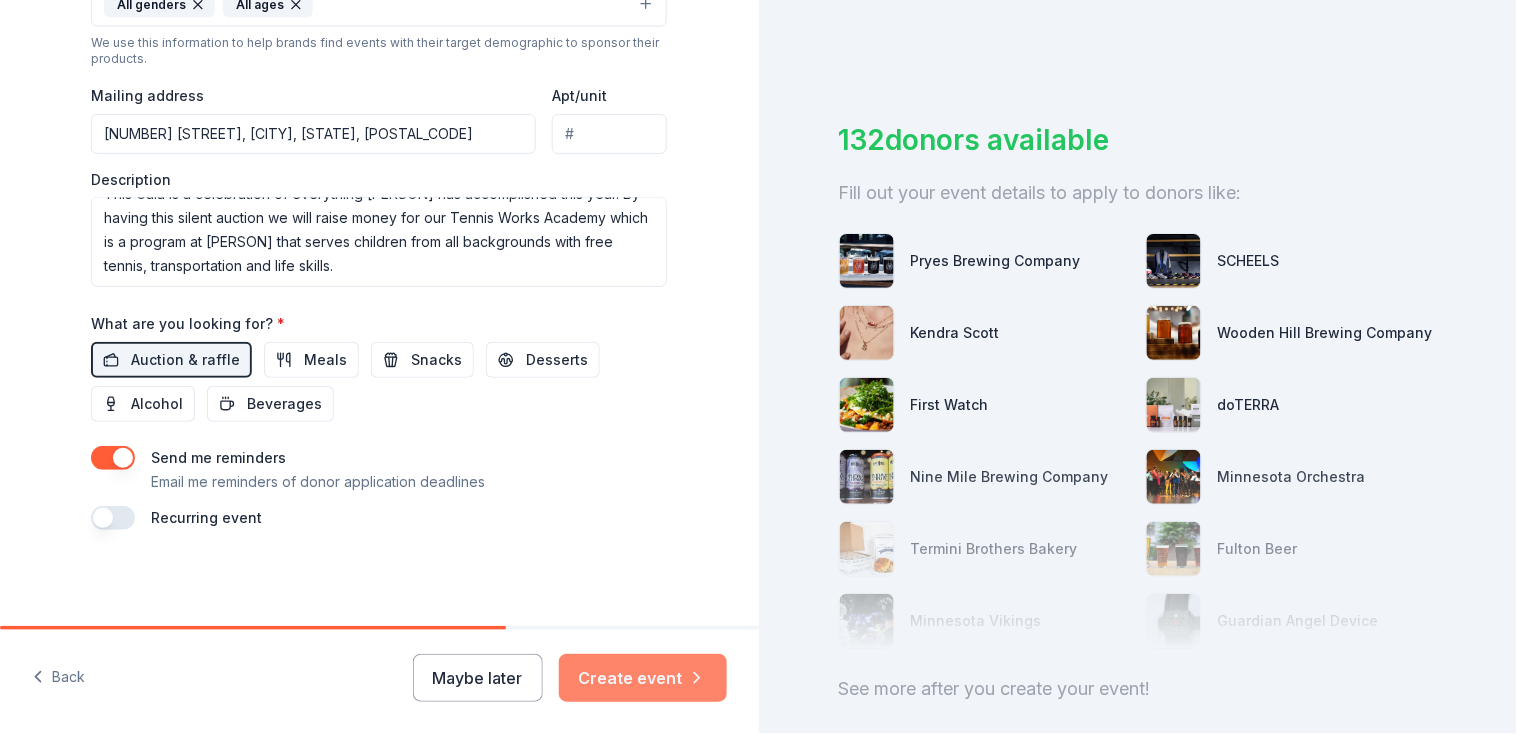 click on "Create event" at bounding box center (643, 678) 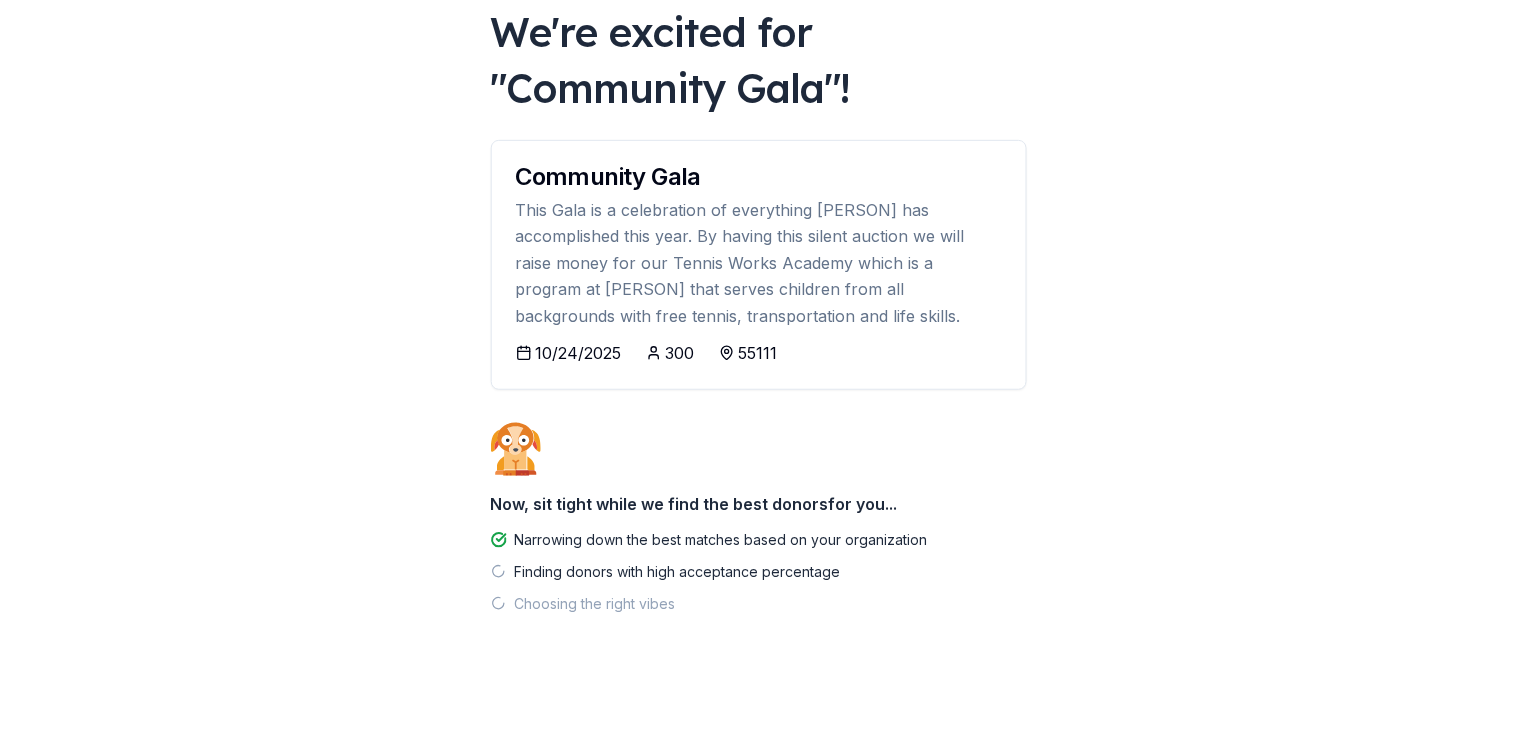 scroll, scrollTop: 120, scrollLeft: 0, axis: vertical 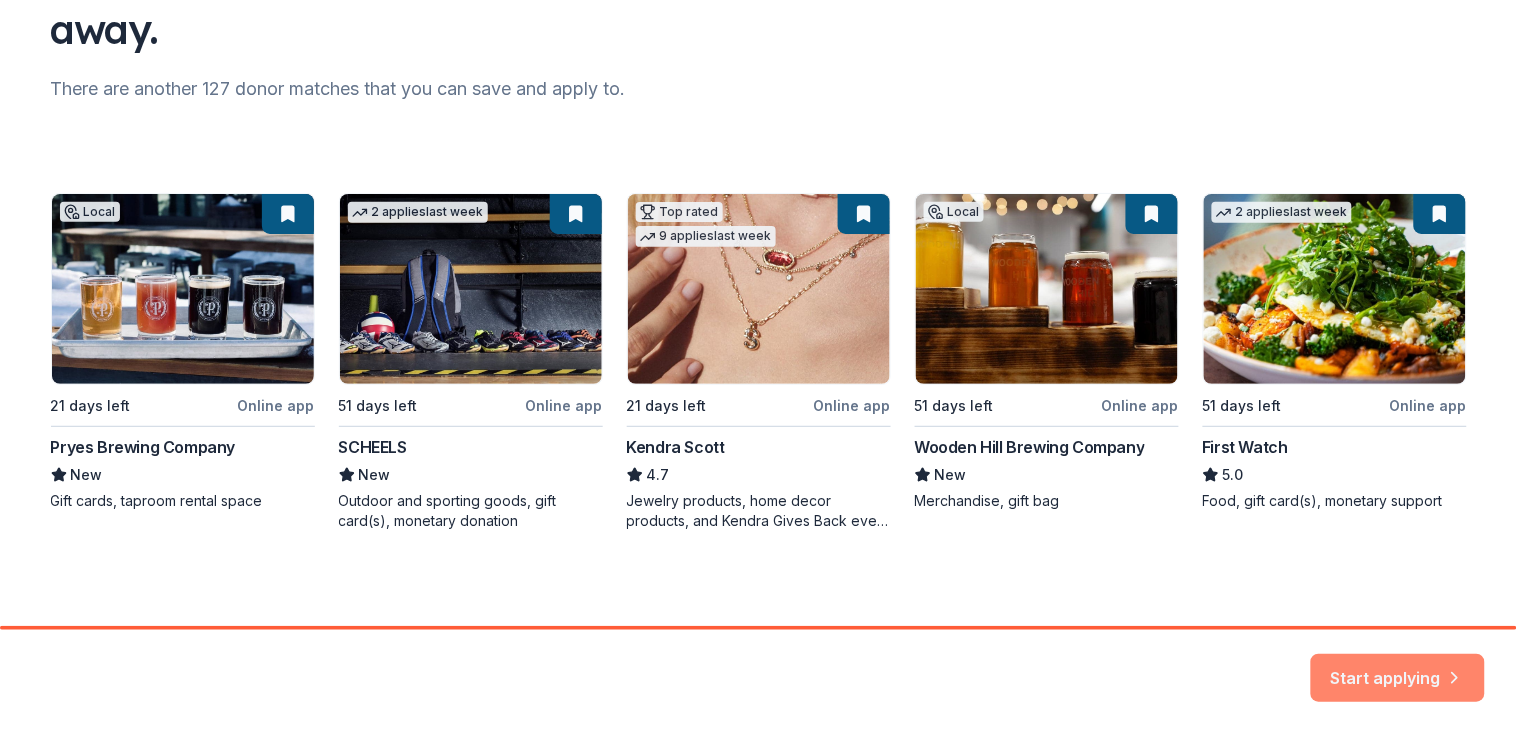 click on "Start applying" at bounding box center (1398, 666) 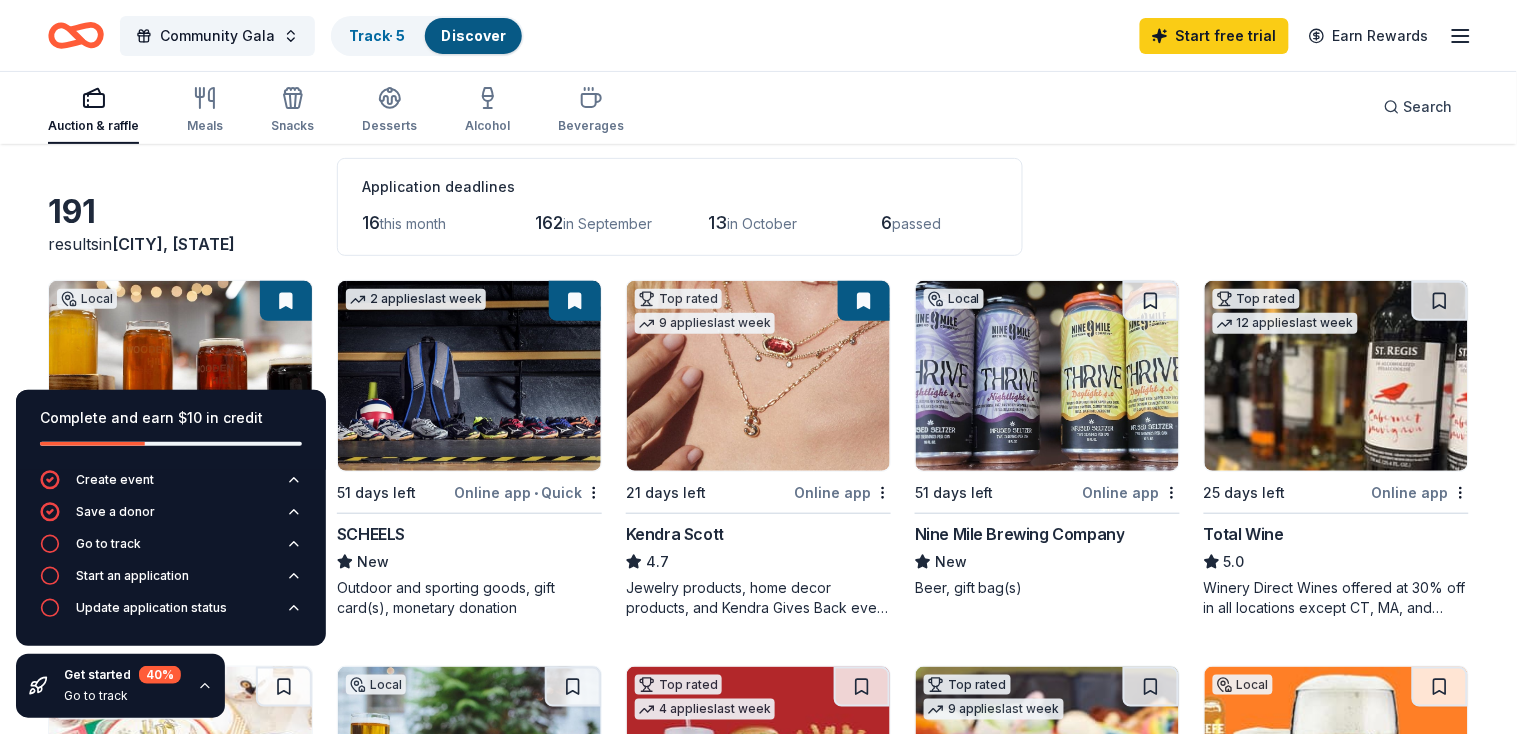 scroll, scrollTop: 87, scrollLeft: 0, axis: vertical 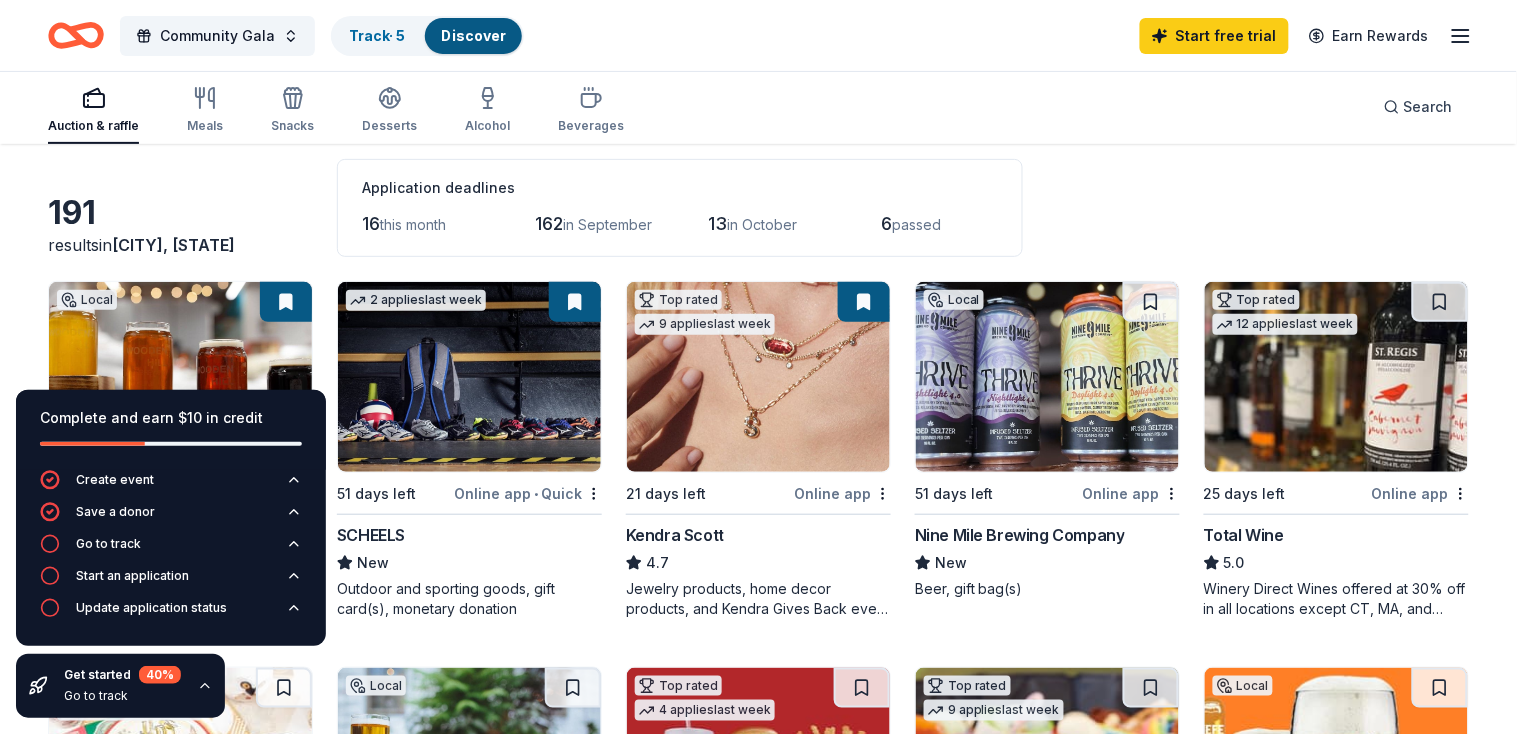 click on "191 results in [LOCATION], [STATE] Application deadlines 16 this month 162 in September 13 in October 6 passed" at bounding box center (758, 208) 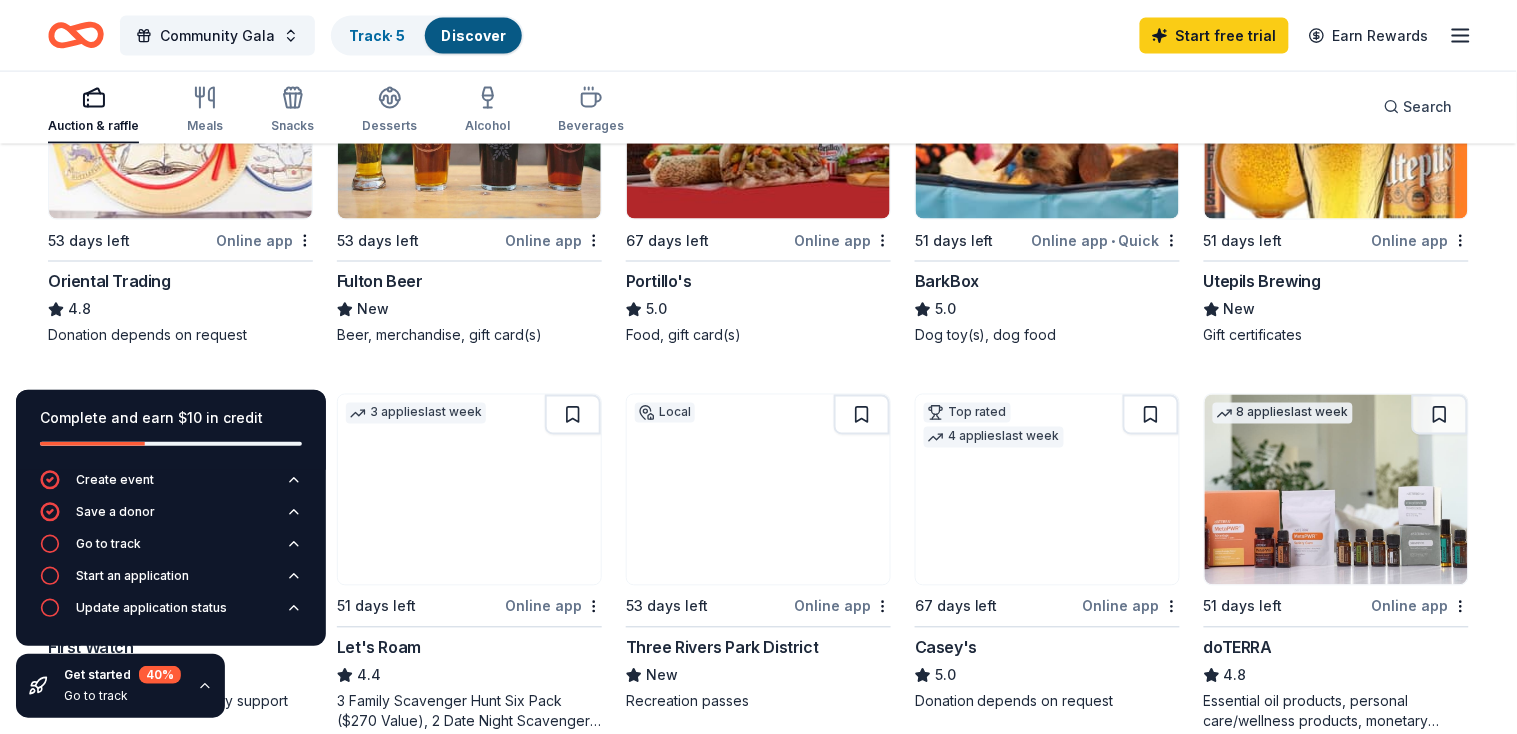 scroll, scrollTop: 0, scrollLeft: 0, axis: both 